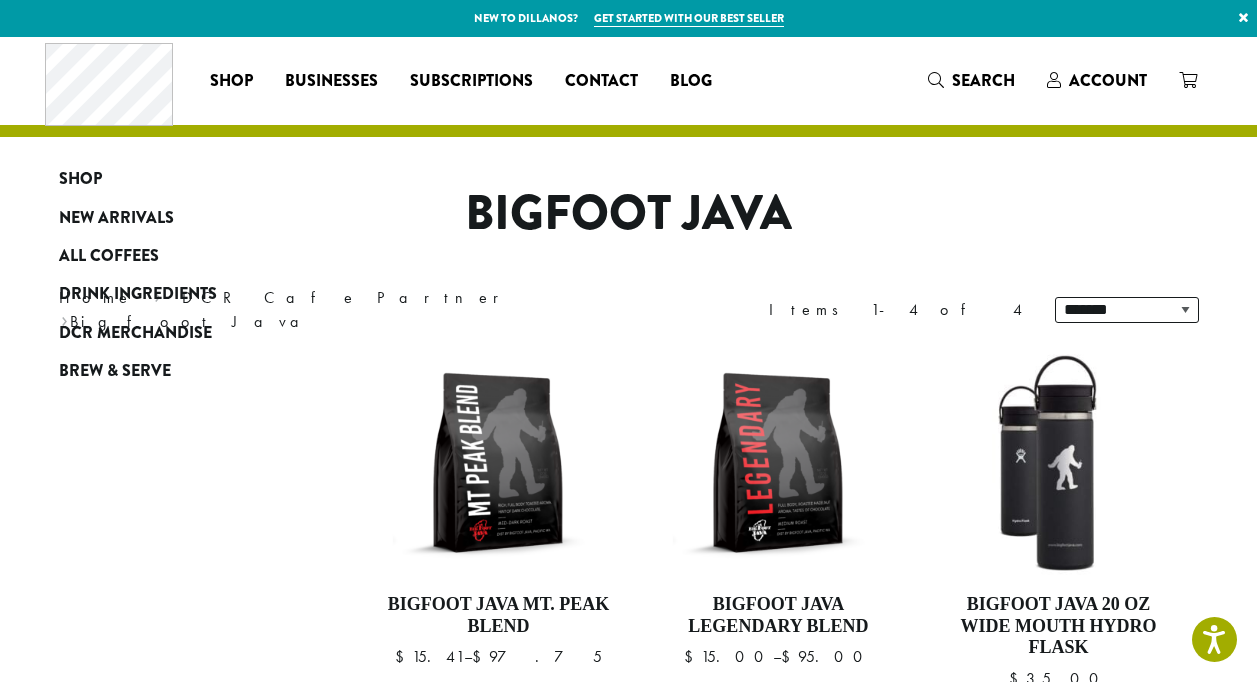 scroll, scrollTop: 300, scrollLeft: 0, axis: vertical 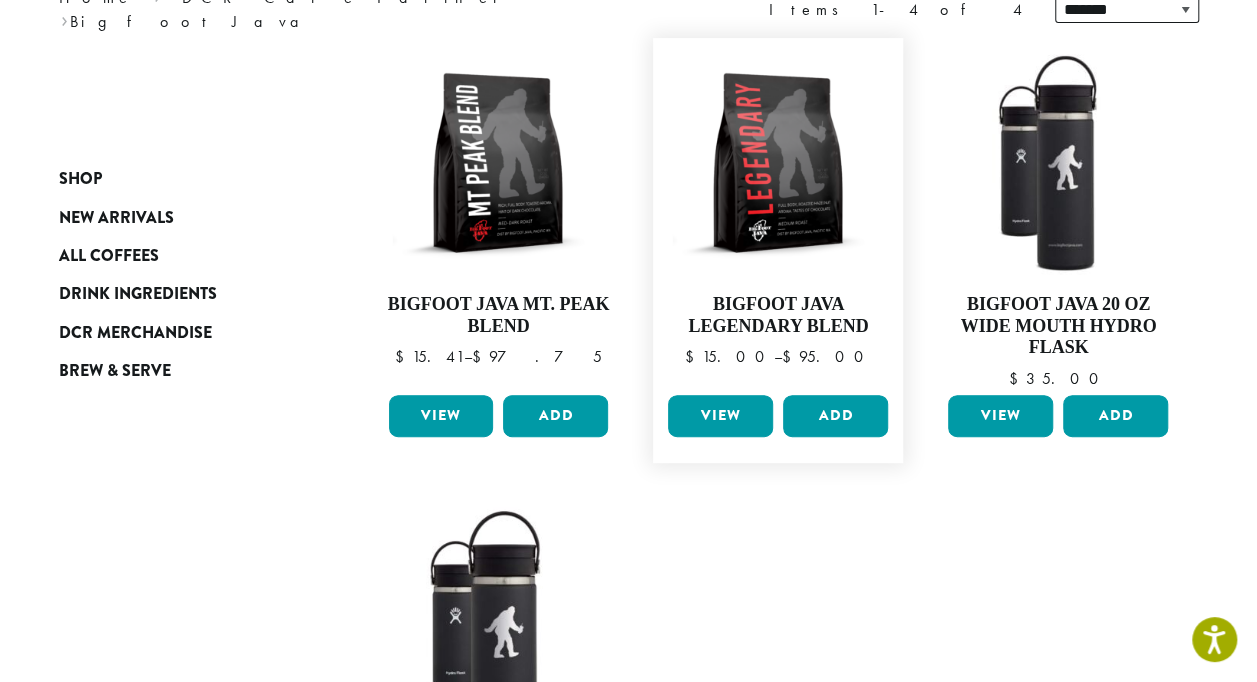 click on "View" at bounding box center [720, 416] 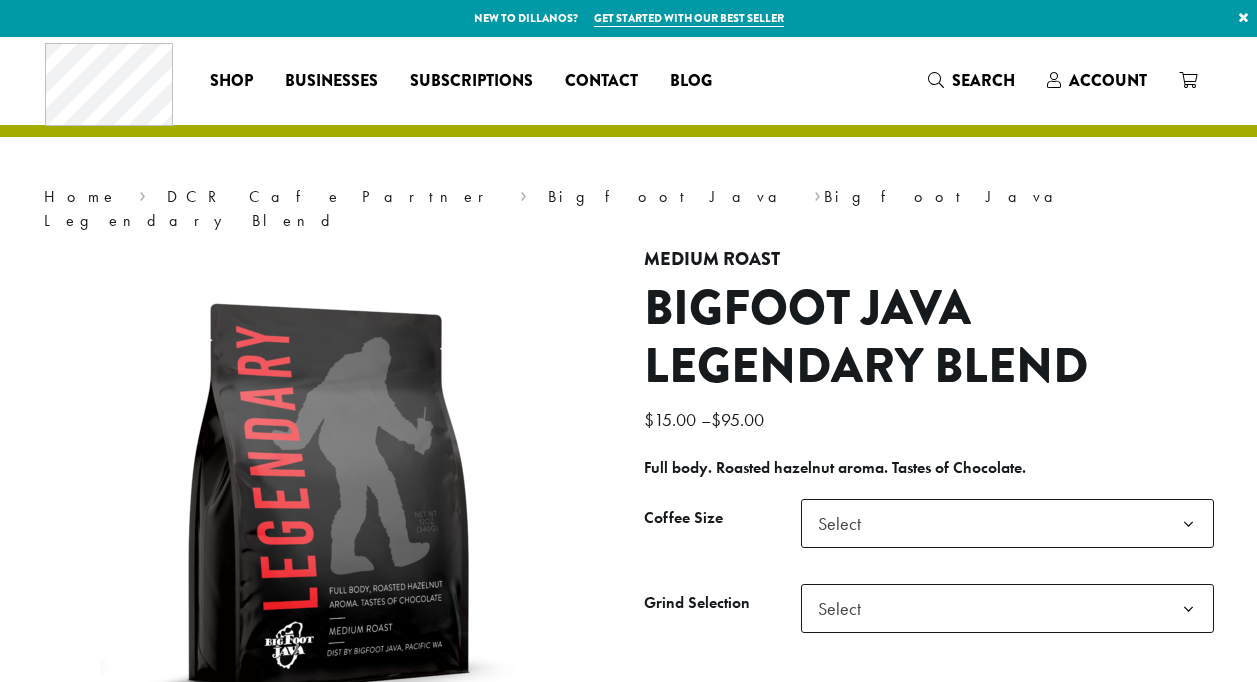 scroll, scrollTop: 0, scrollLeft: 0, axis: both 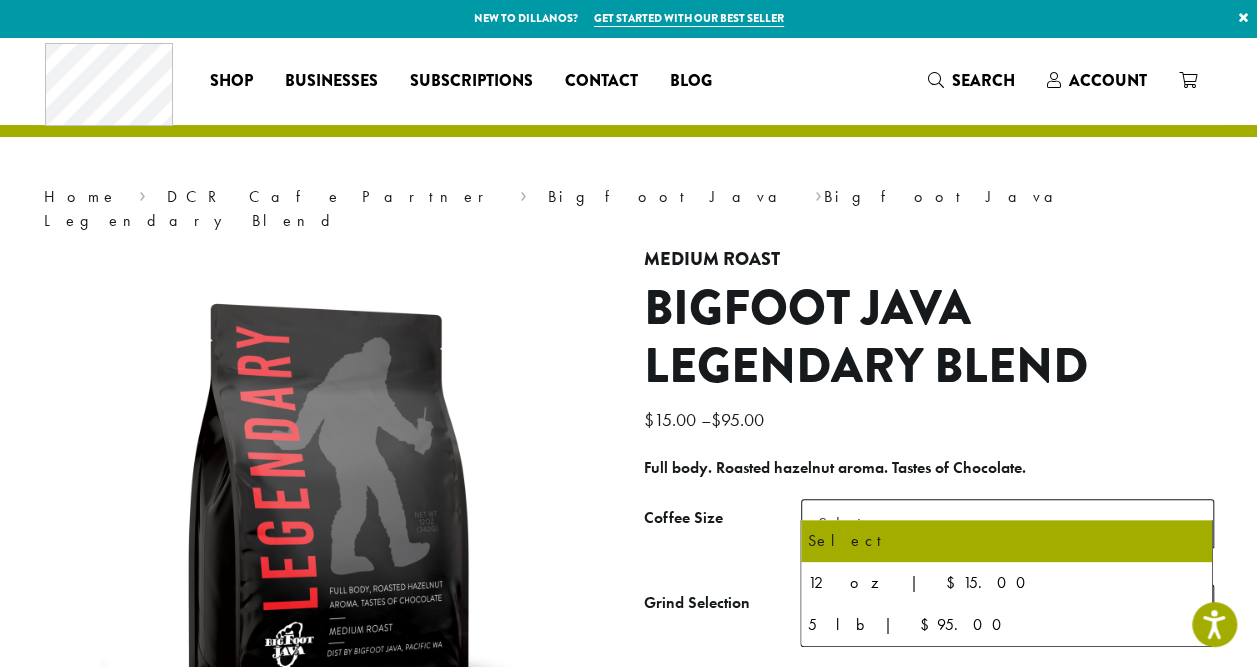 click on "Select" 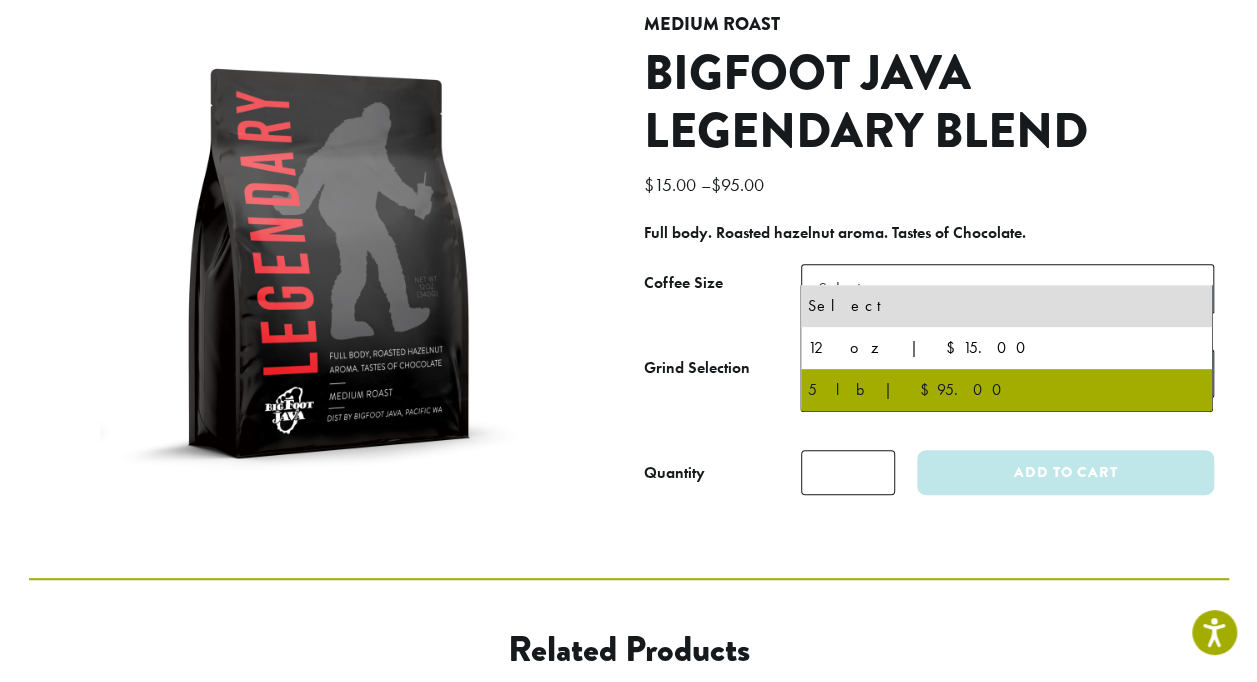 scroll, scrollTop: 300, scrollLeft: 0, axis: vertical 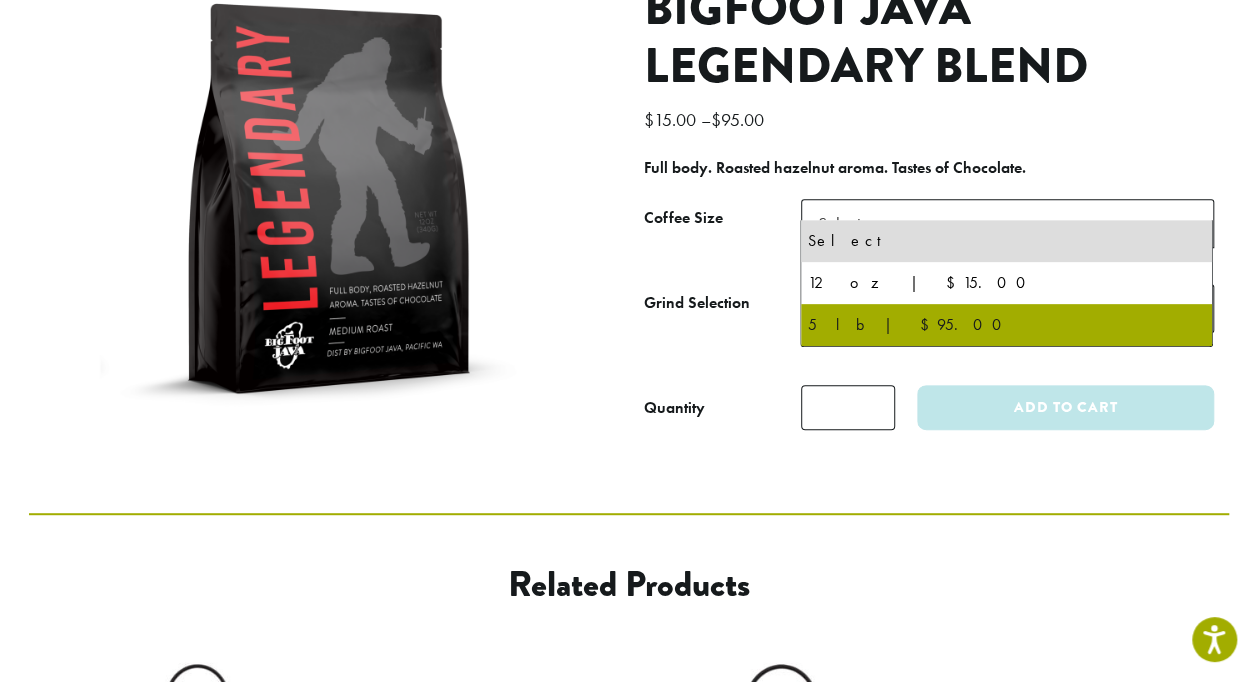 click on "**********" at bounding box center [629, 125] 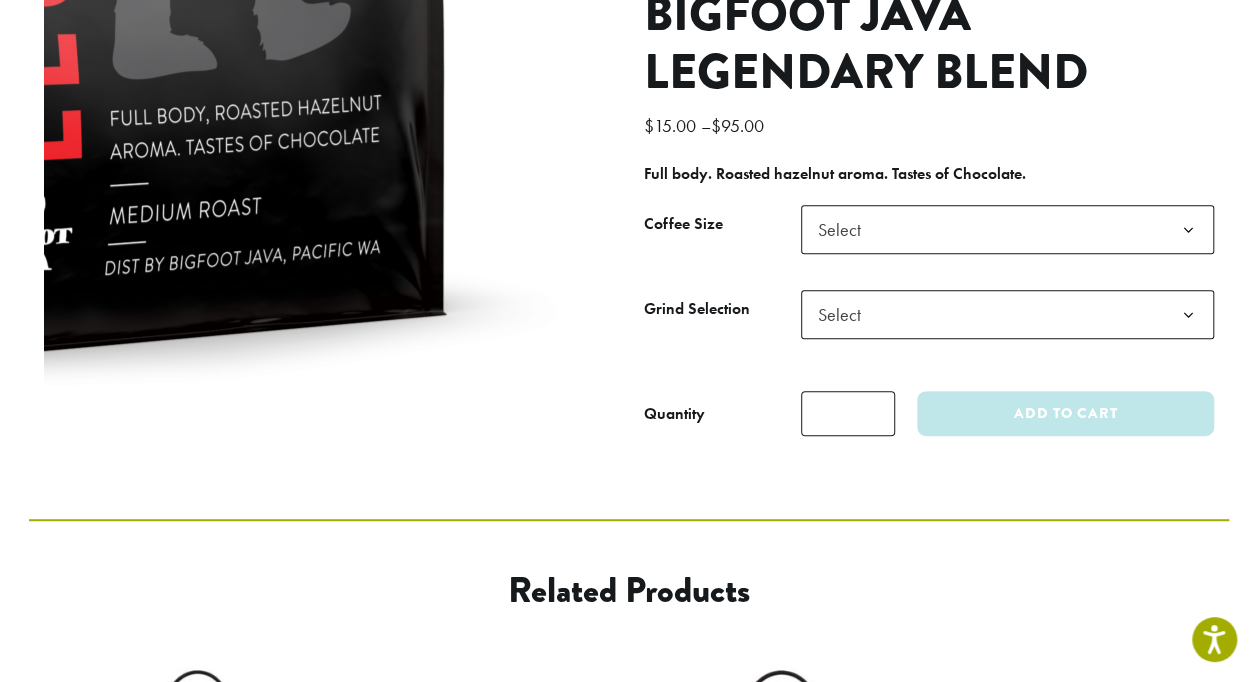 scroll, scrollTop: 0, scrollLeft: 0, axis: both 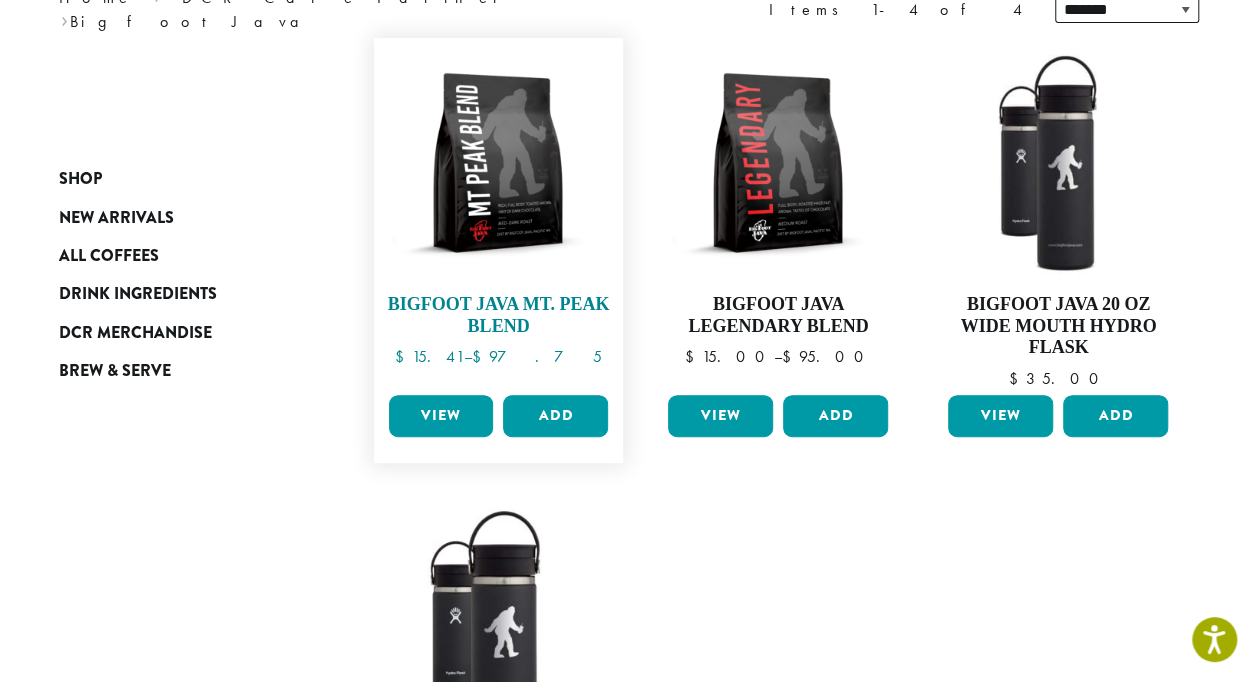 click on "Bigfoot Java Mt. Peak Blend" at bounding box center [499, 315] 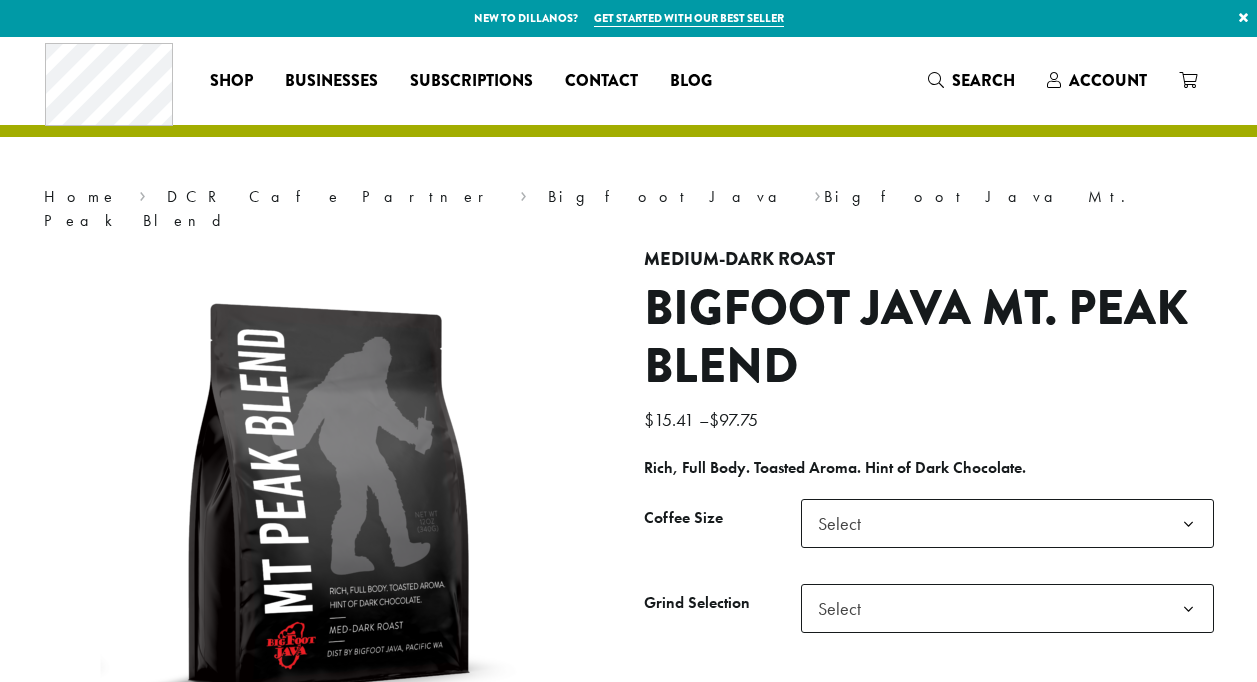 scroll, scrollTop: 0, scrollLeft: 0, axis: both 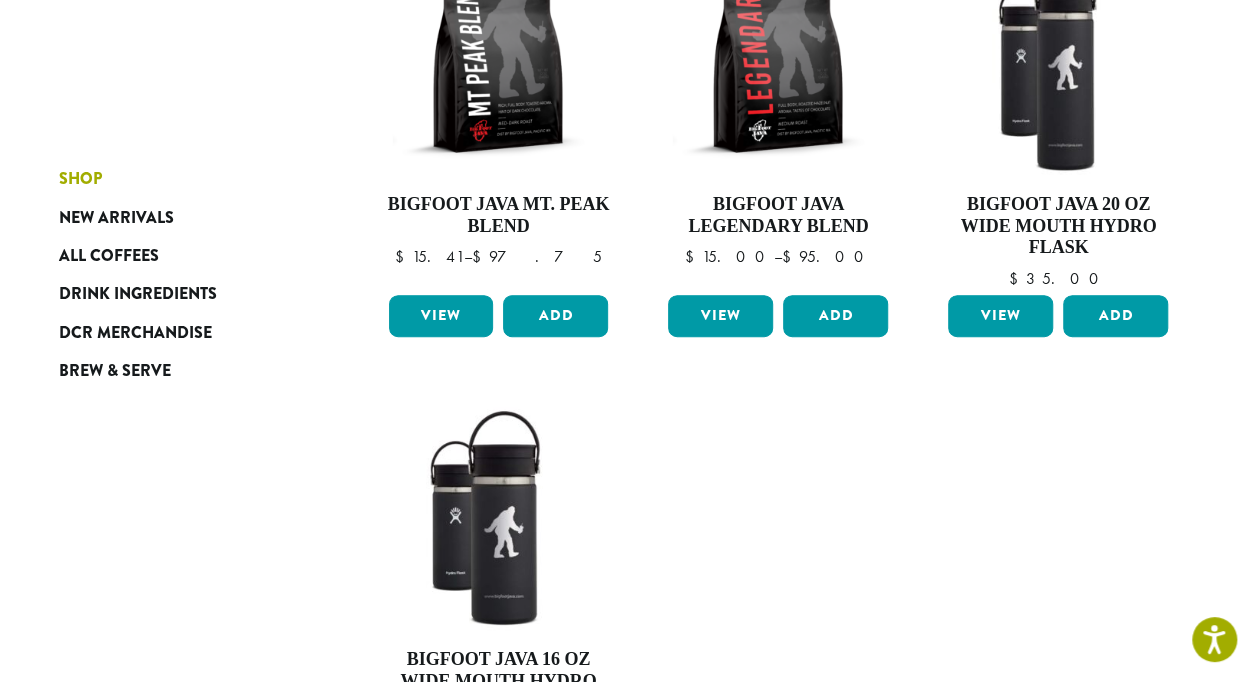 click on "Shop" at bounding box center [80, 179] 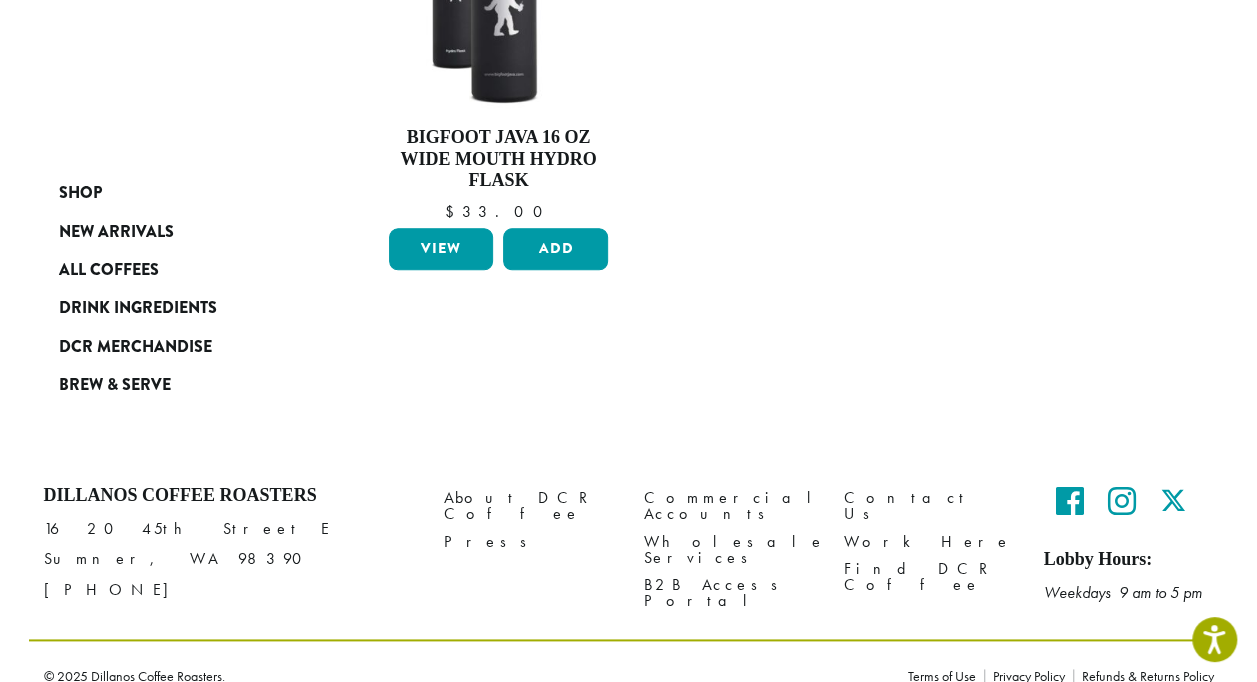 scroll, scrollTop: 948, scrollLeft: 0, axis: vertical 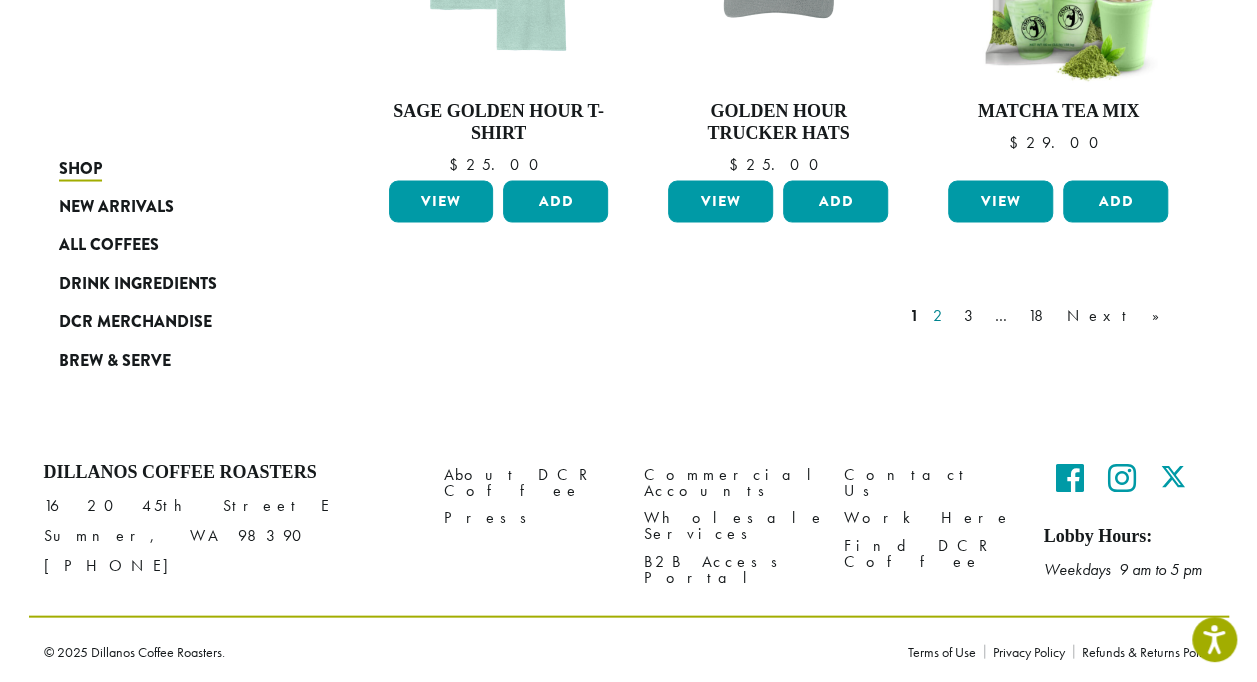 click on "2" at bounding box center [941, 315] 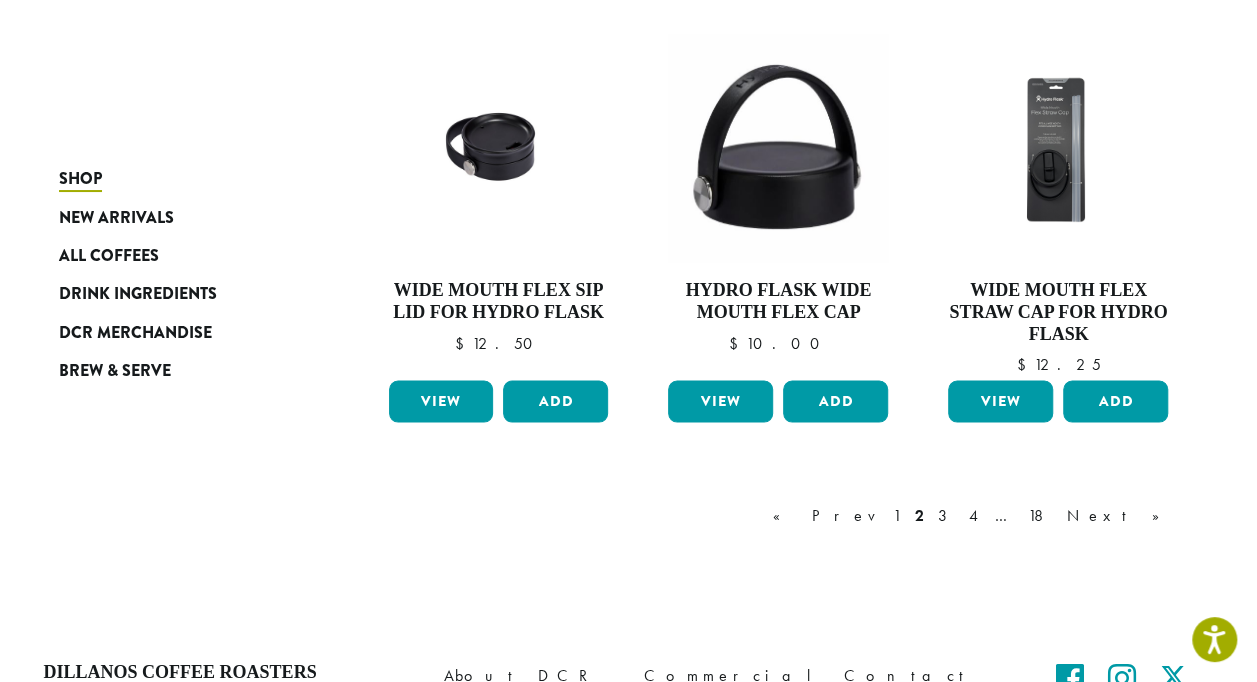 scroll, scrollTop: 1736, scrollLeft: 0, axis: vertical 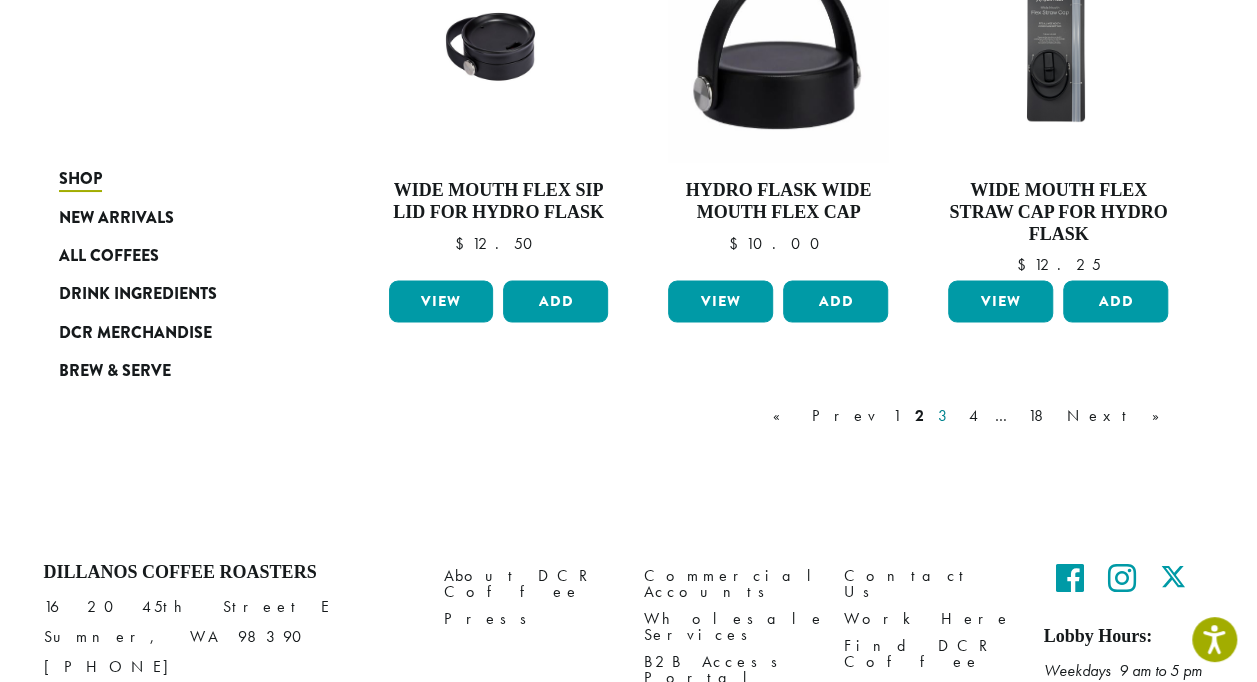 click on "3" at bounding box center [946, 415] 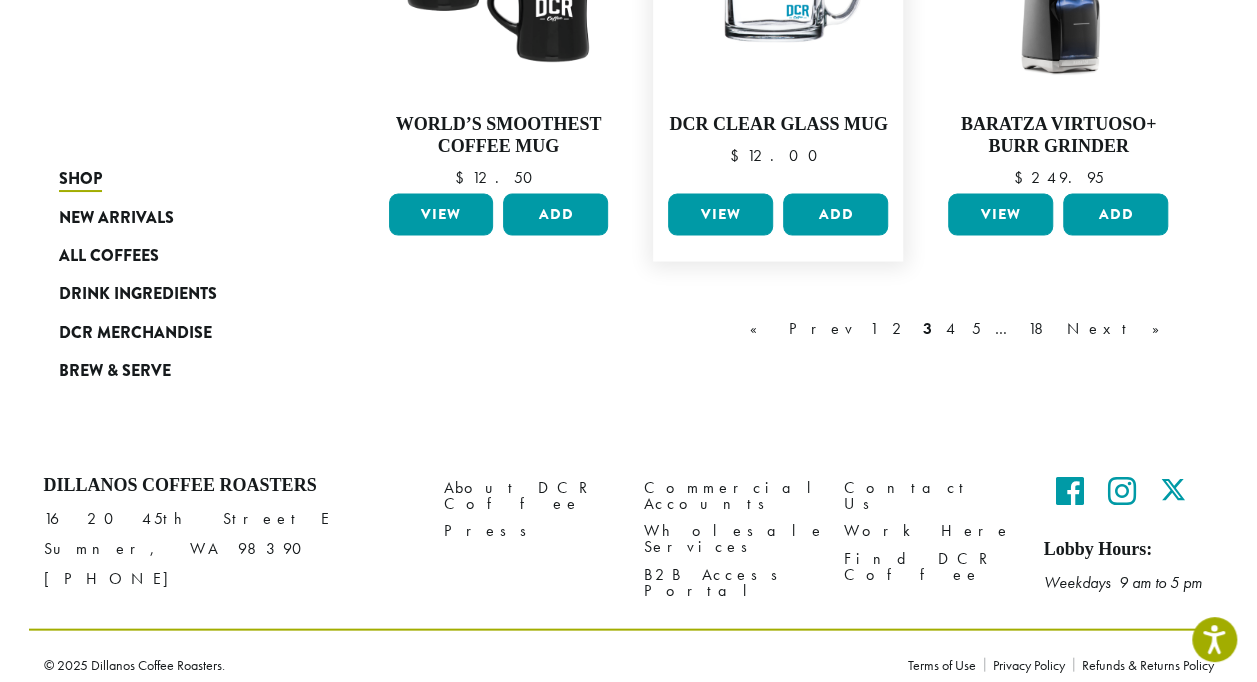 scroll, scrollTop: 1815, scrollLeft: 0, axis: vertical 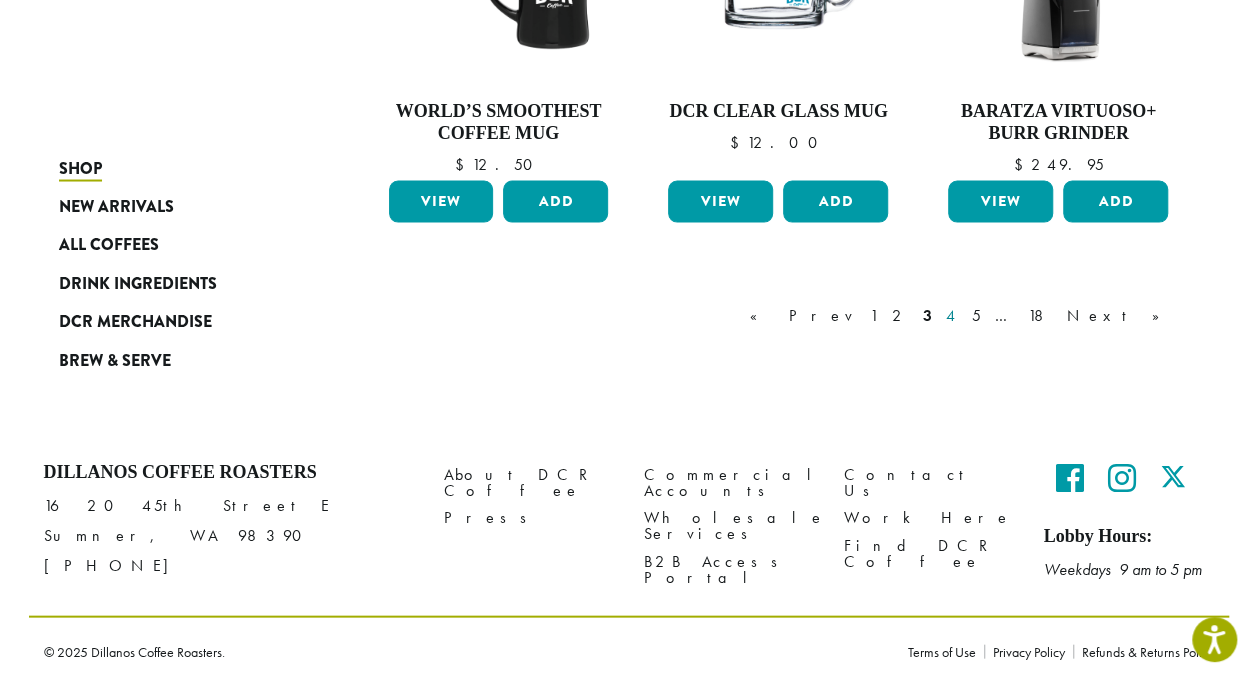 click on "4" at bounding box center [952, 315] 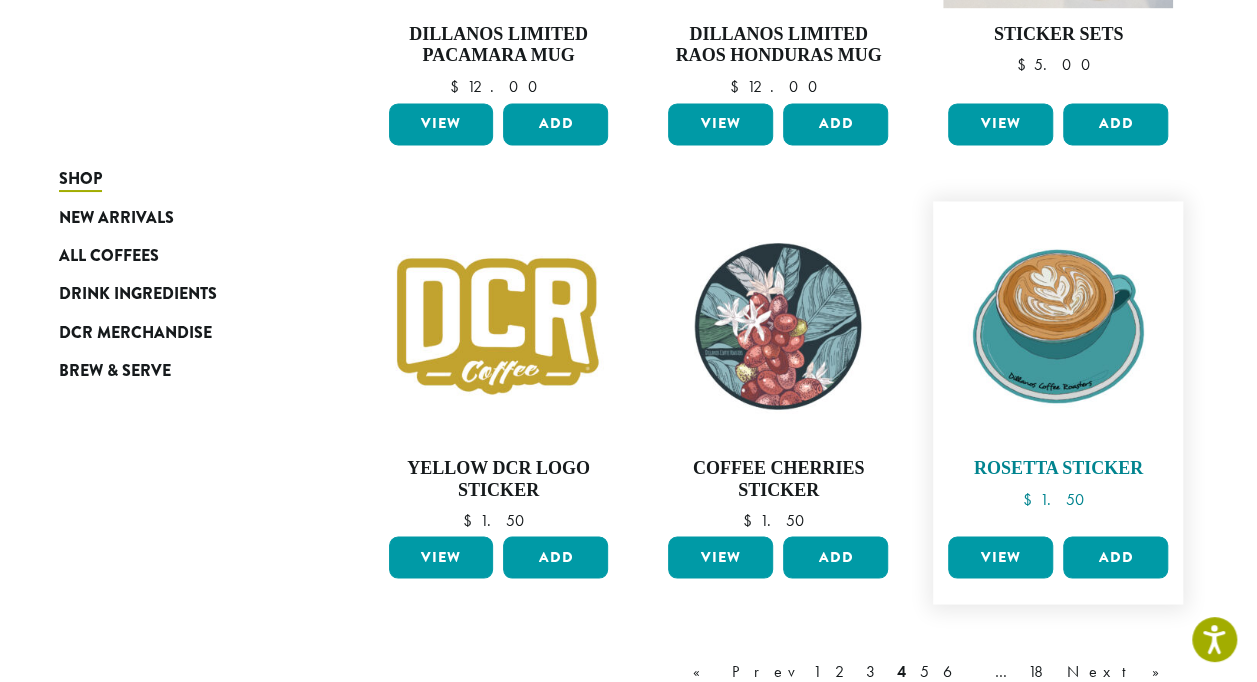 scroll, scrollTop: 1622, scrollLeft: 0, axis: vertical 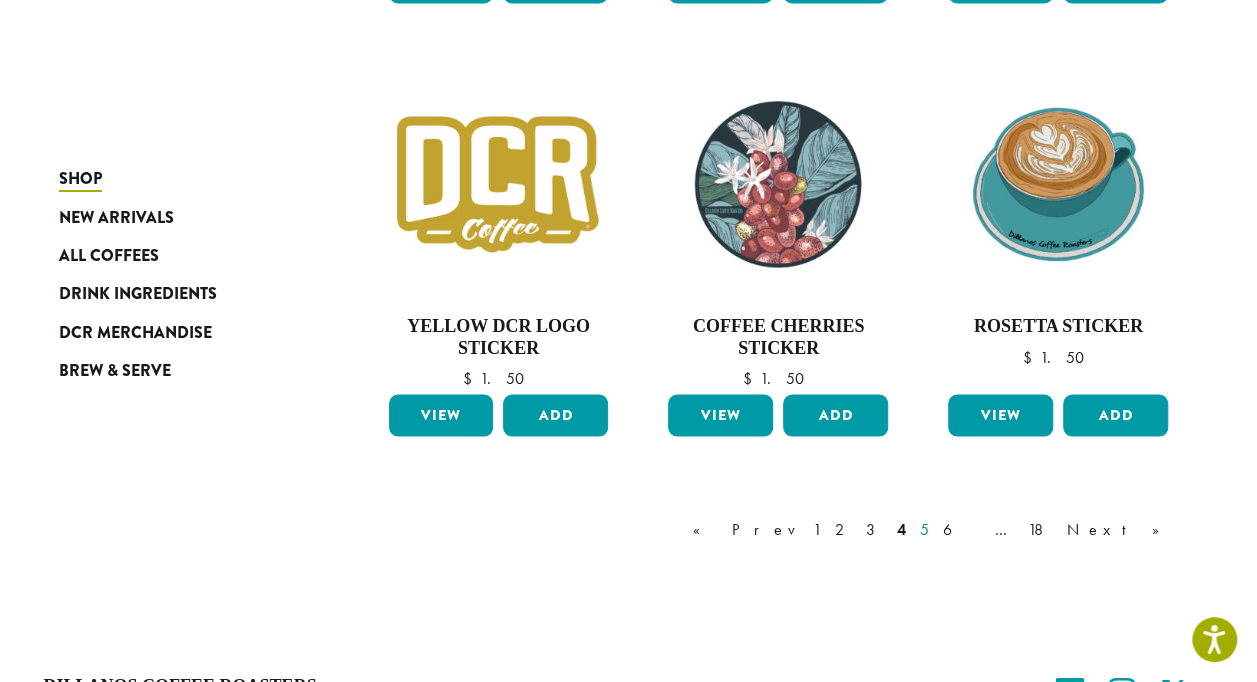 click on "5" at bounding box center [924, 529] 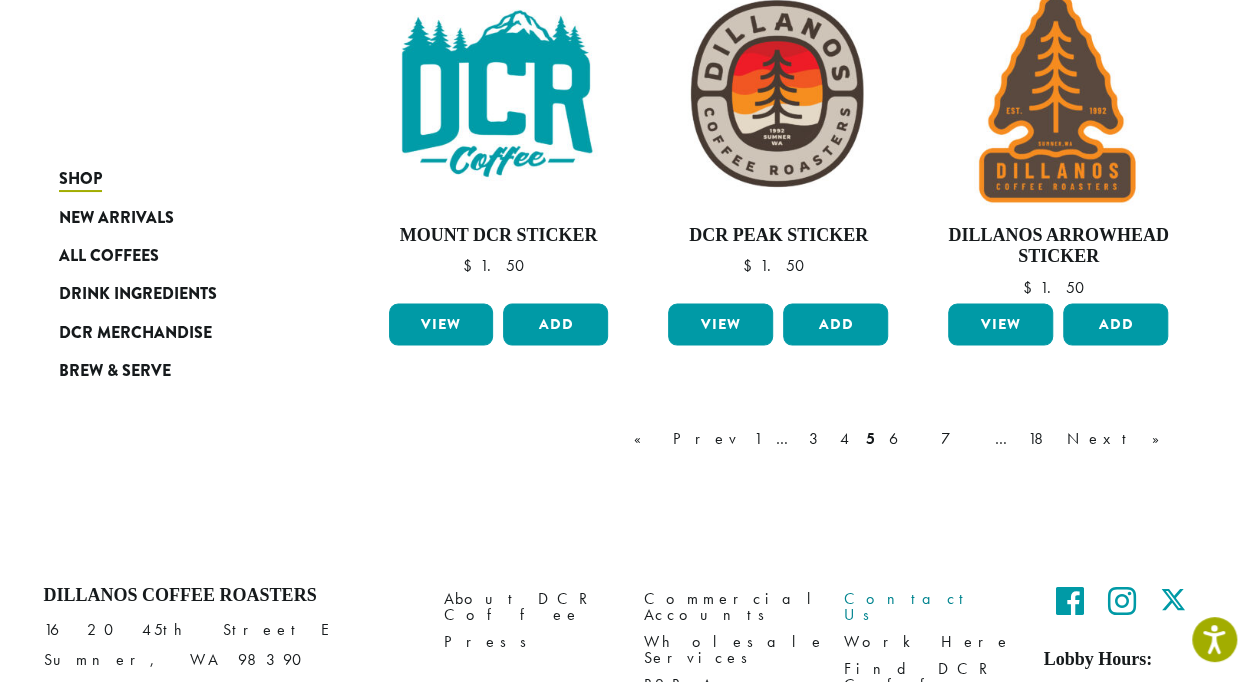 scroll, scrollTop: 1794, scrollLeft: 0, axis: vertical 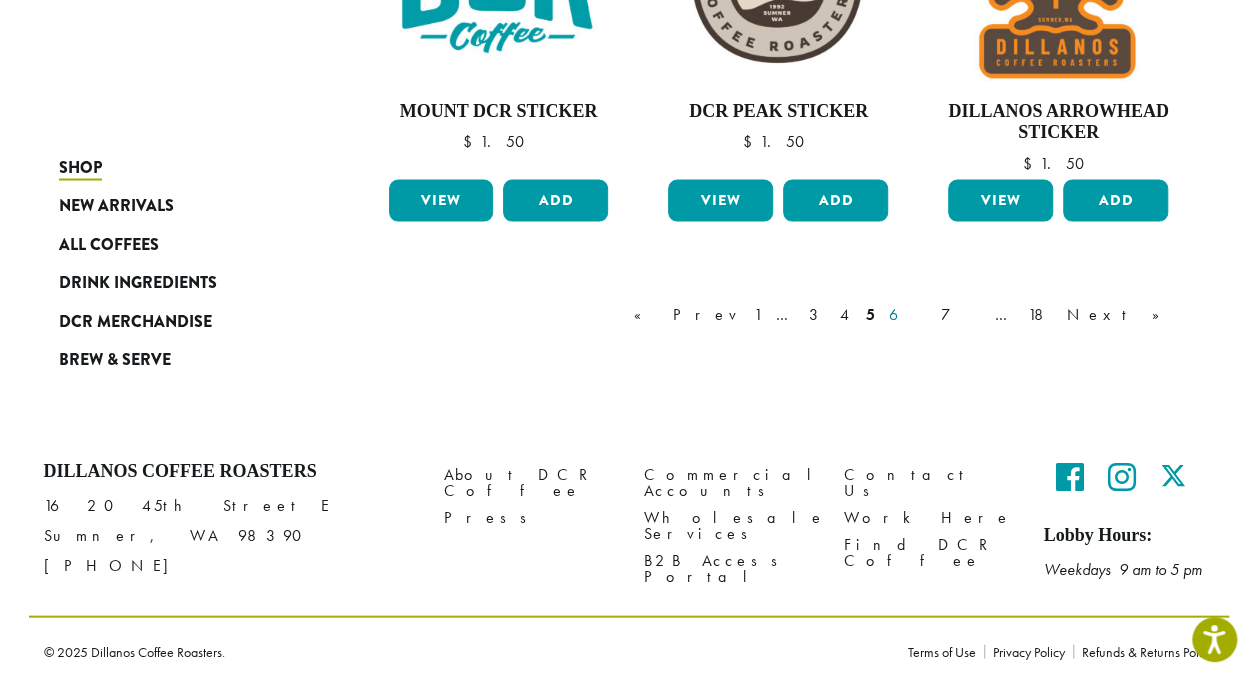 click on "6" at bounding box center (908, 314) 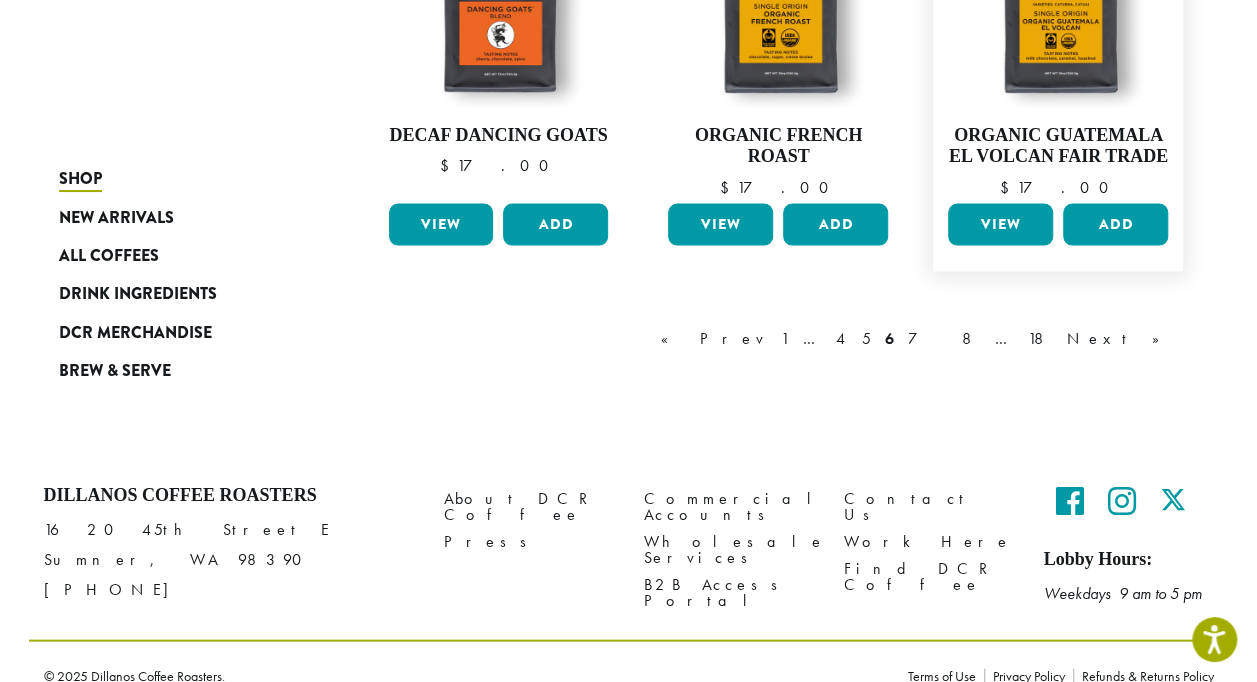 scroll, scrollTop: 1722, scrollLeft: 0, axis: vertical 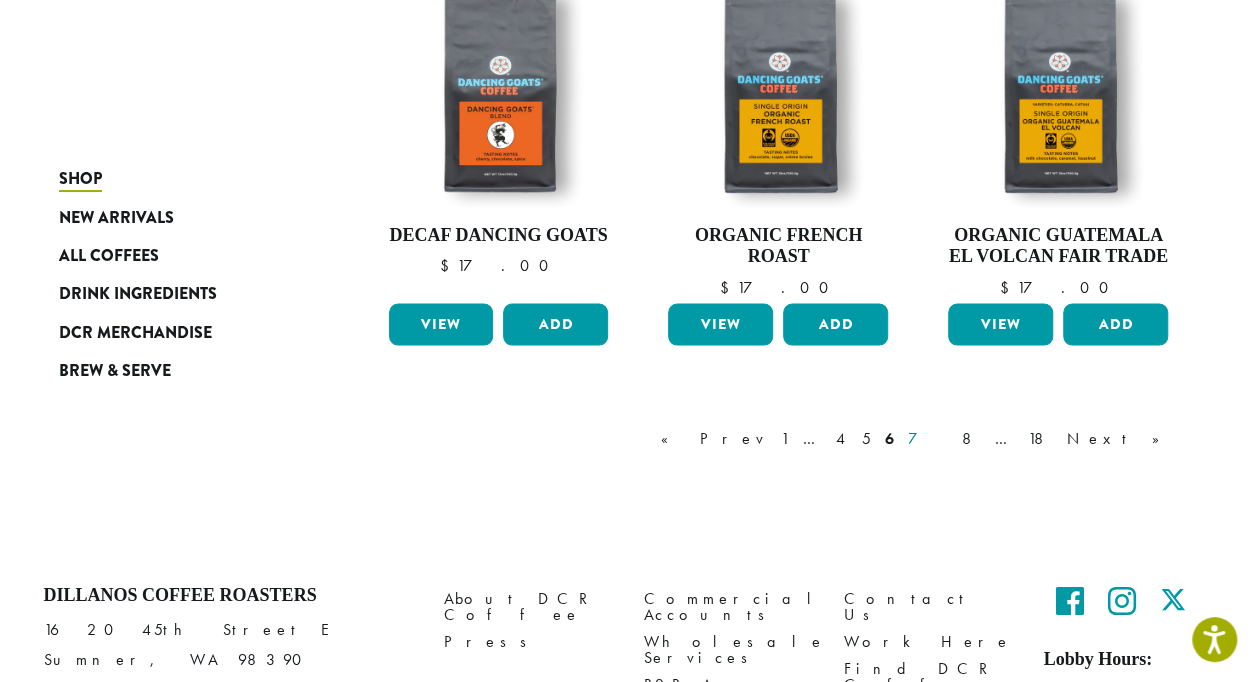 click on "7" at bounding box center [928, 438] 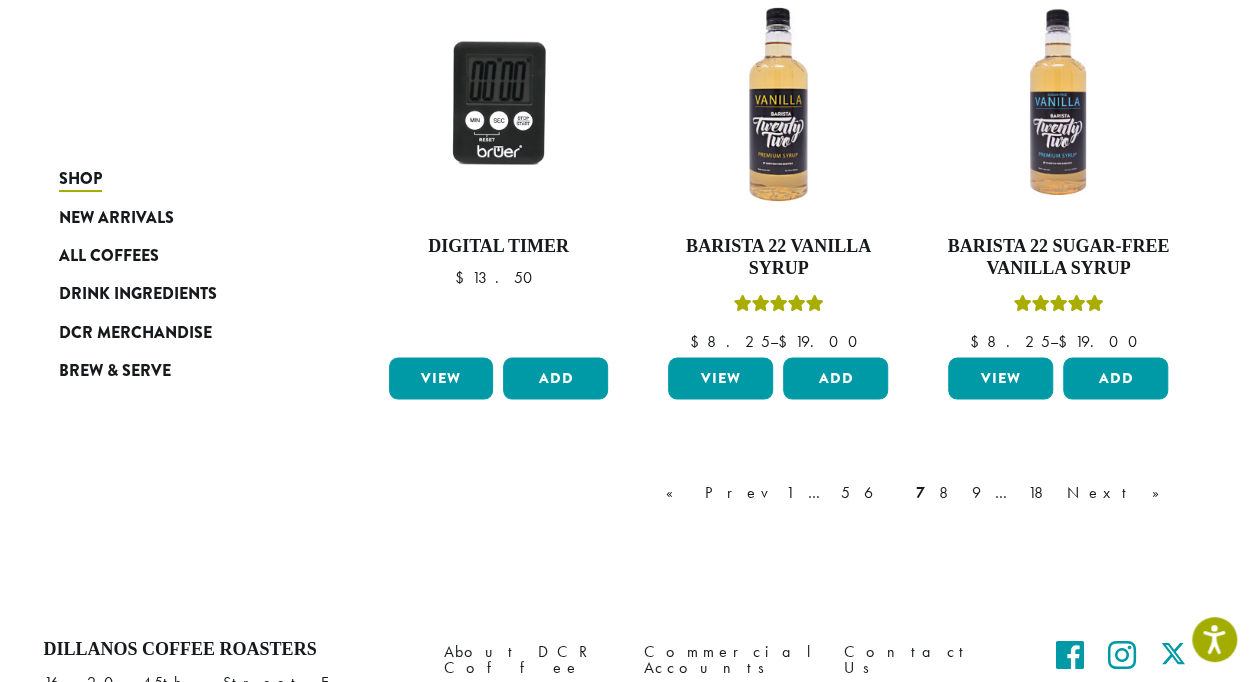 scroll, scrollTop: 1722, scrollLeft: 0, axis: vertical 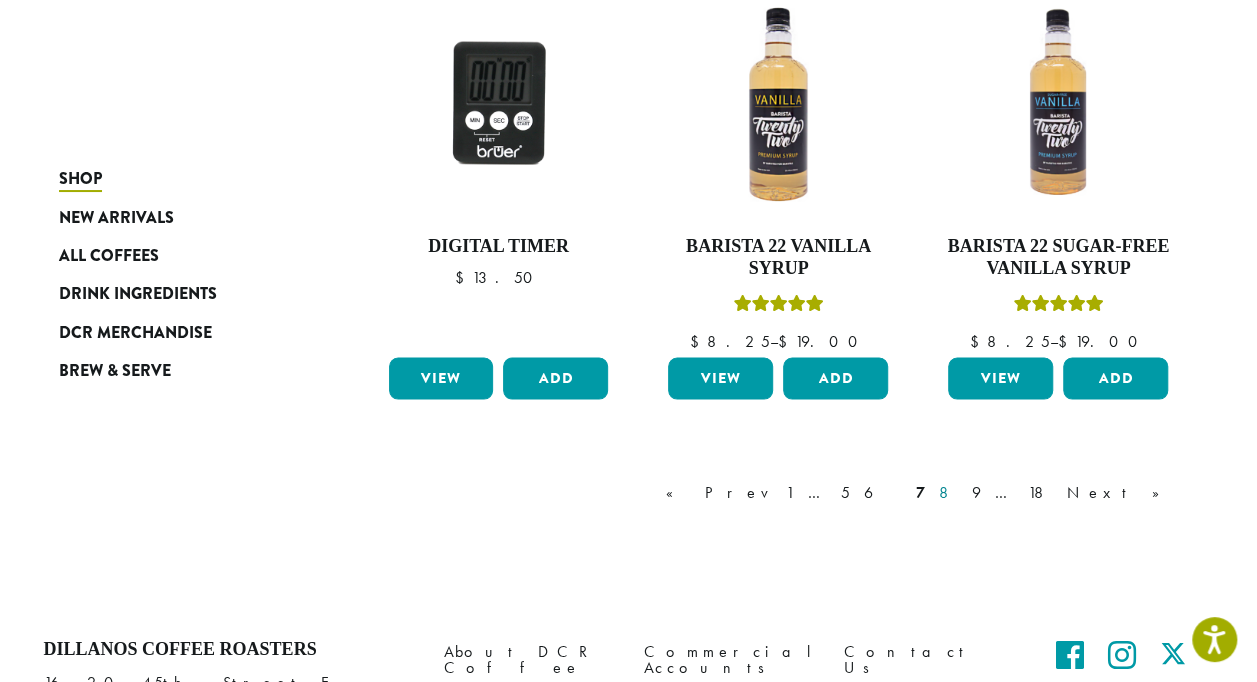 click on "8" at bounding box center (948, 492) 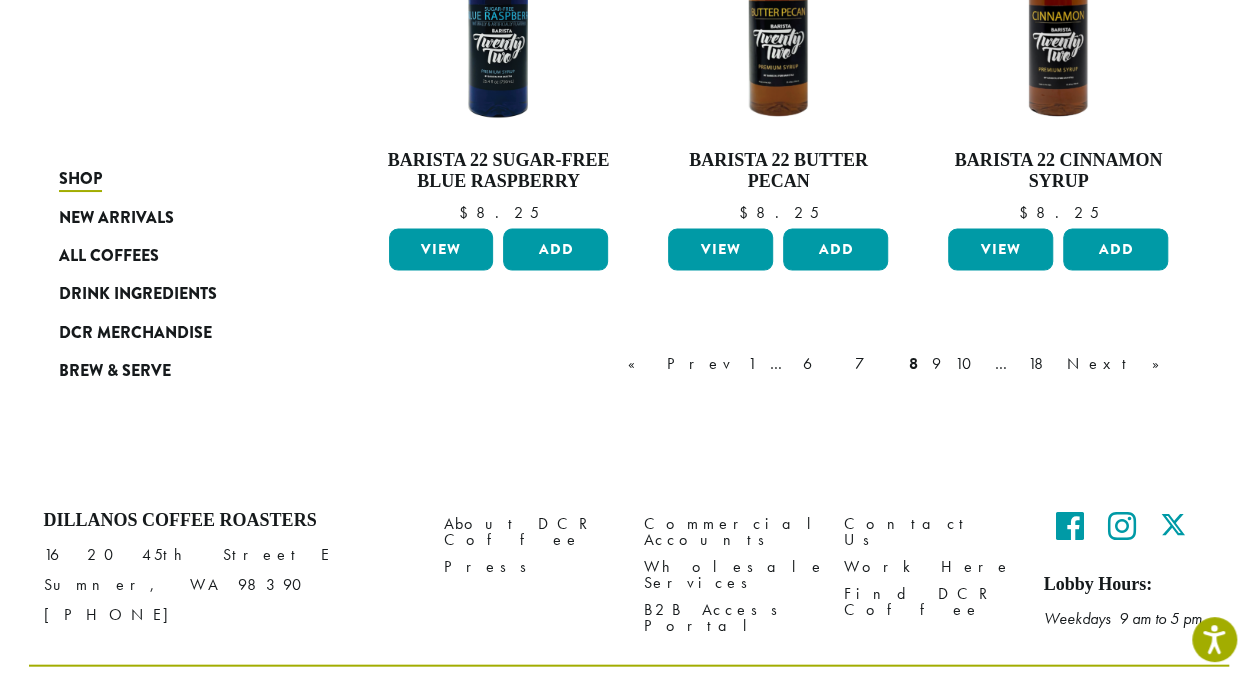scroll, scrollTop: 1920, scrollLeft: 0, axis: vertical 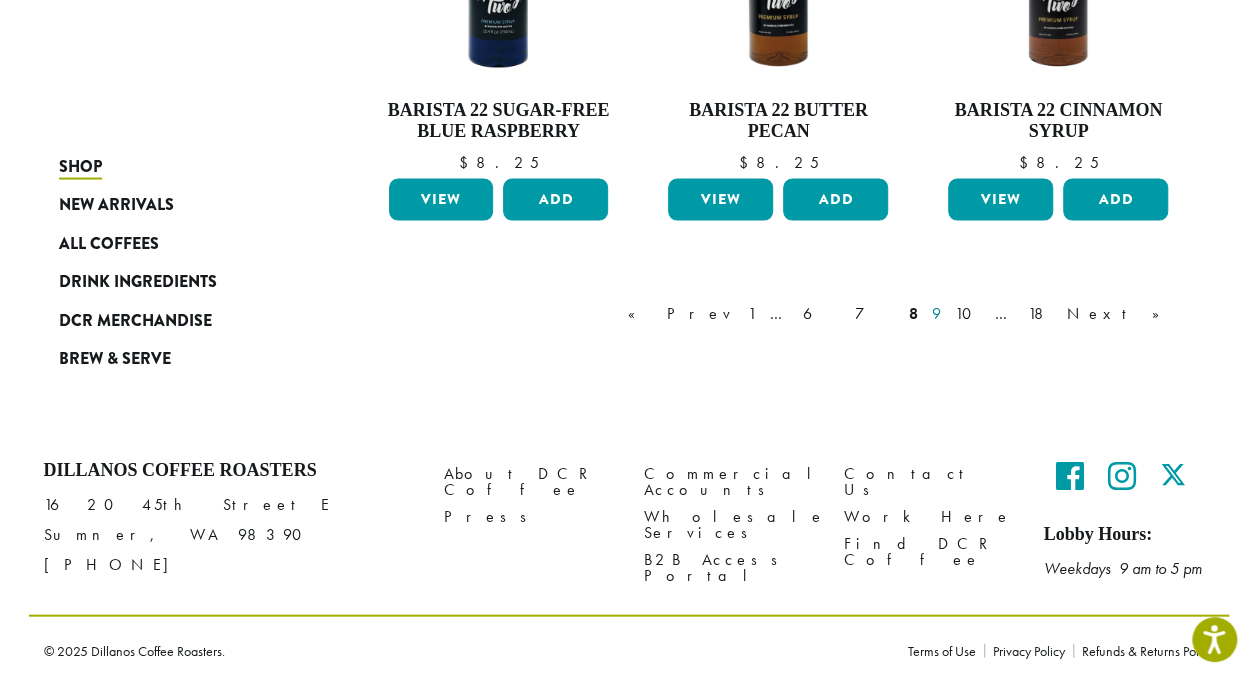 click on "9" at bounding box center (936, 314) 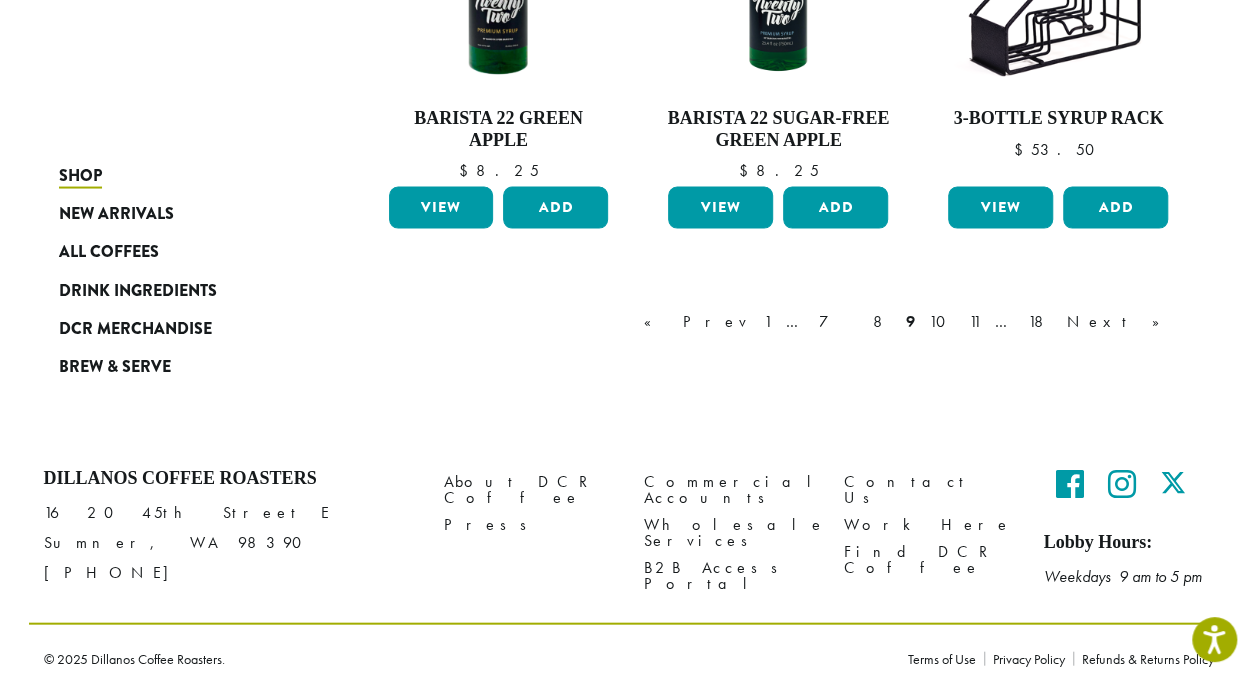 scroll, scrollTop: 1908, scrollLeft: 0, axis: vertical 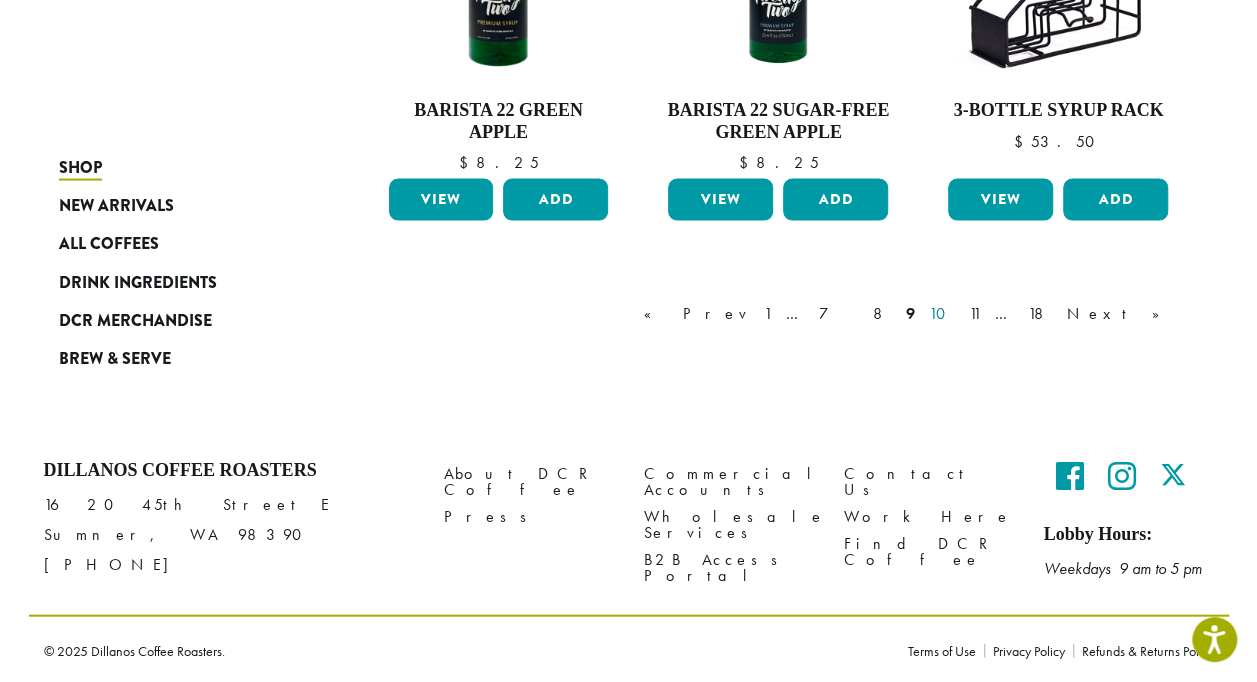 click on "10" at bounding box center [942, 314] 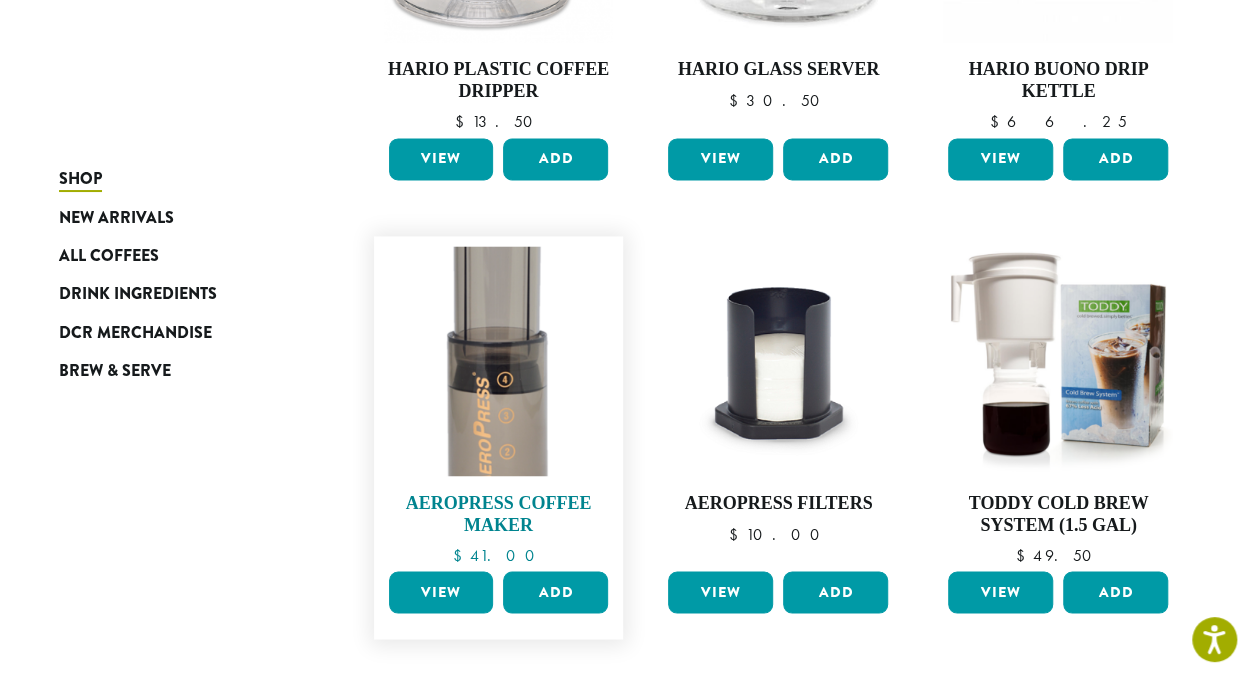 scroll, scrollTop: 1522, scrollLeft: 0, axis: vertical 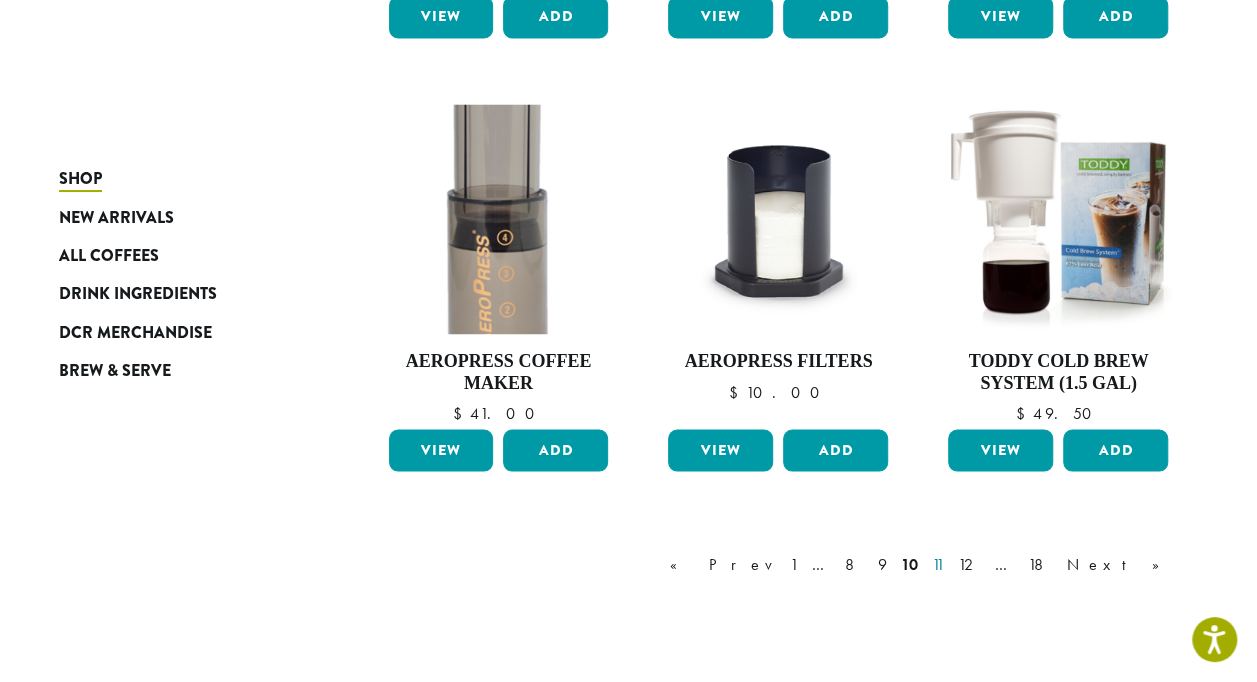 click on "11" at bounding box center (938, 564) 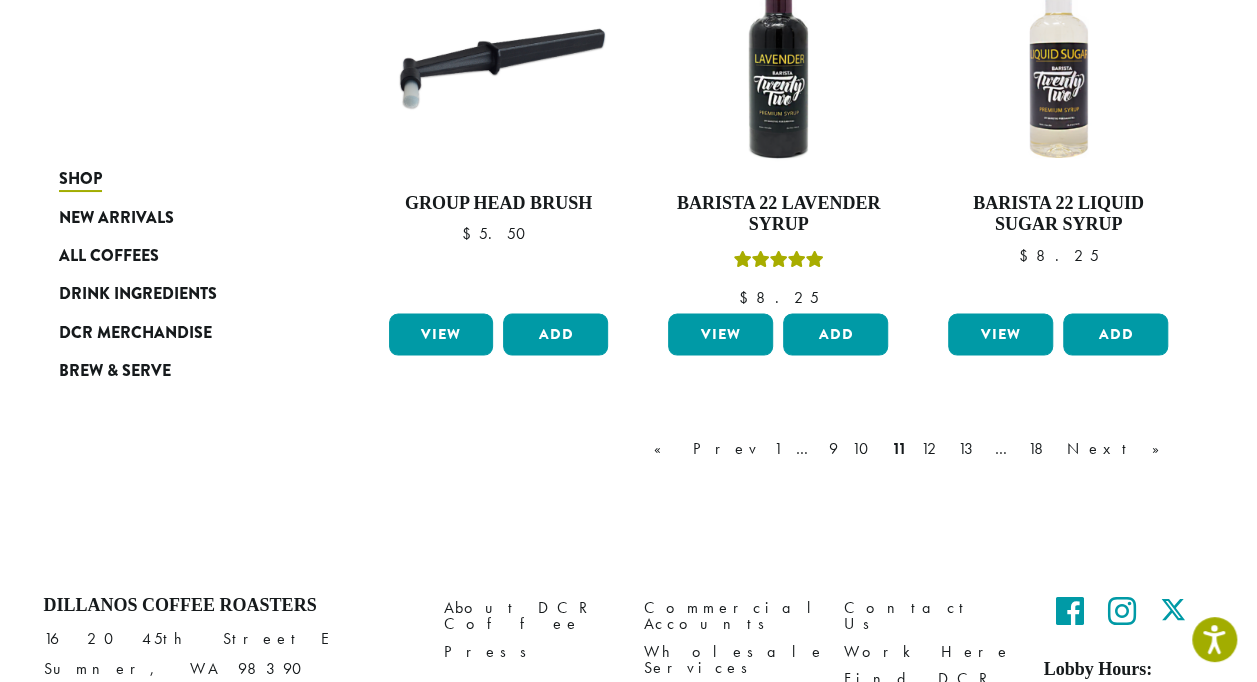 scroll, scrollTop: 1722, scrollLeft: 0, axis: vertical 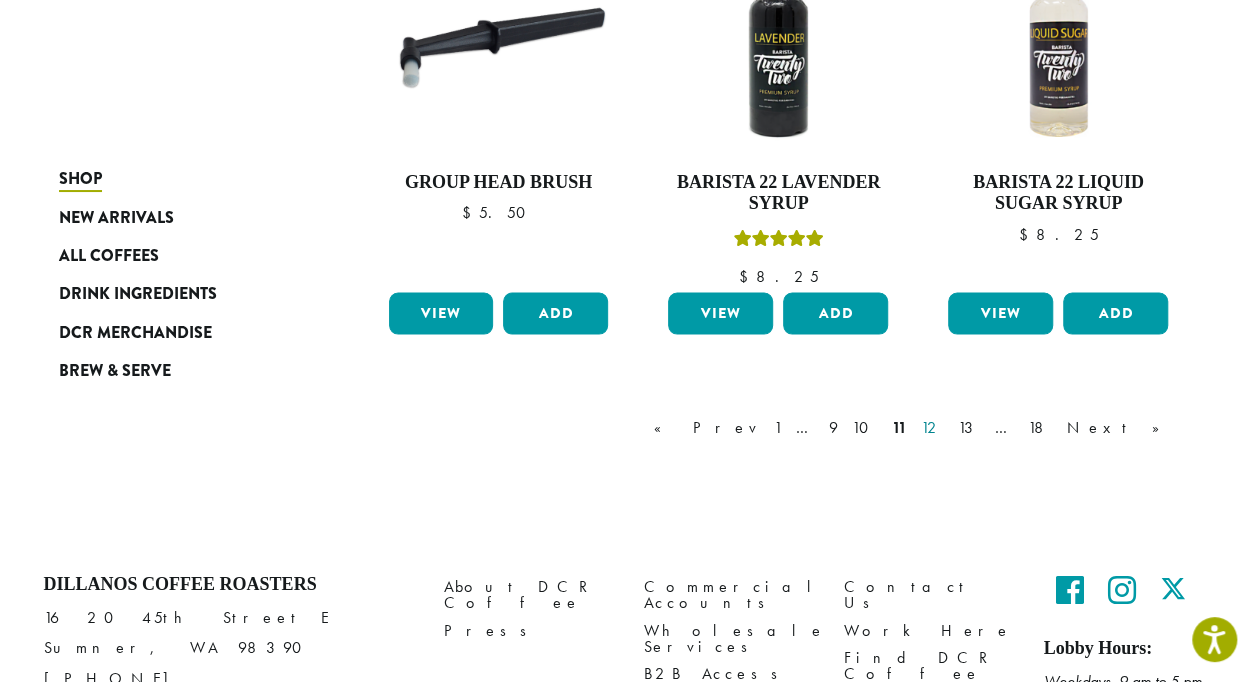 click on "12" at bounding box center [932, 427] 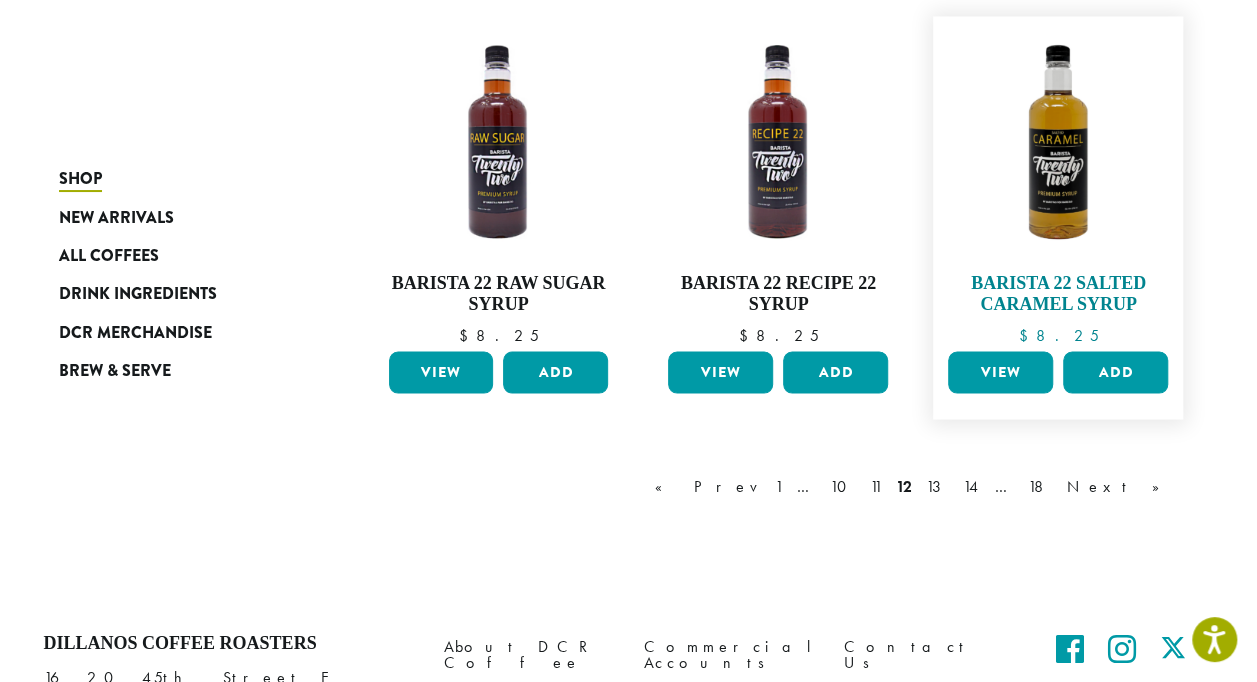 scroll, scrollTop: 1878, scrollLeft: 0, axis: vertical 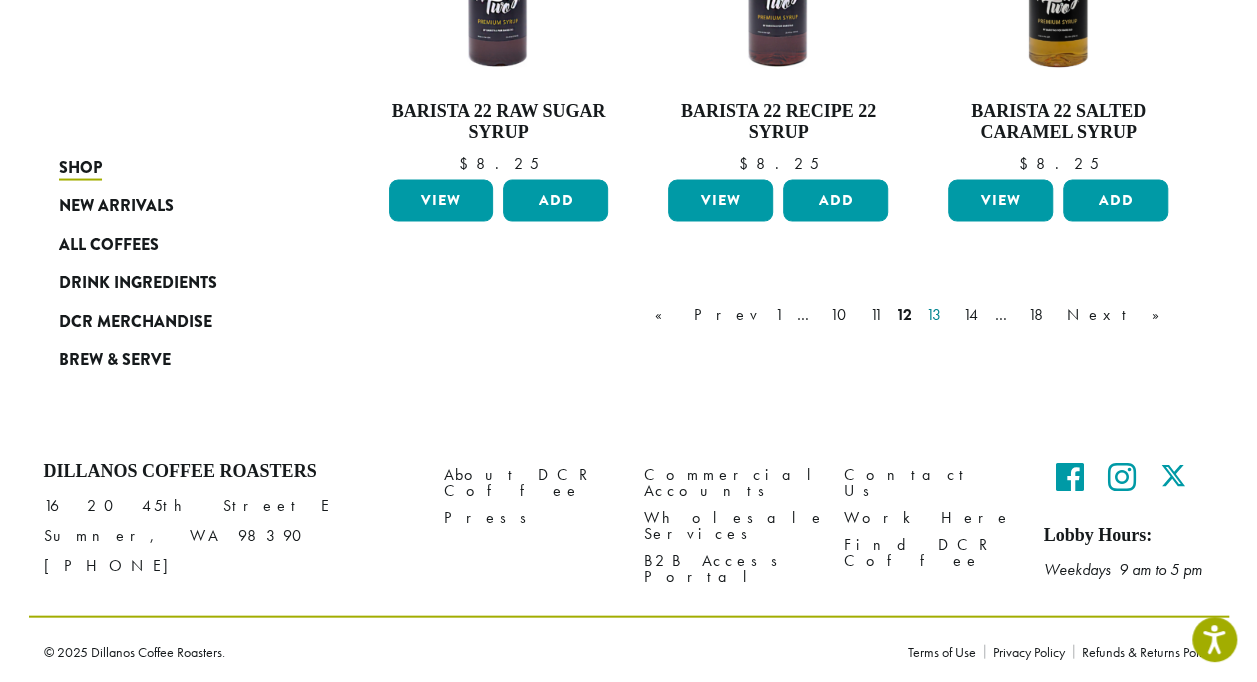 click on "13" at bounding box center (937, 314) 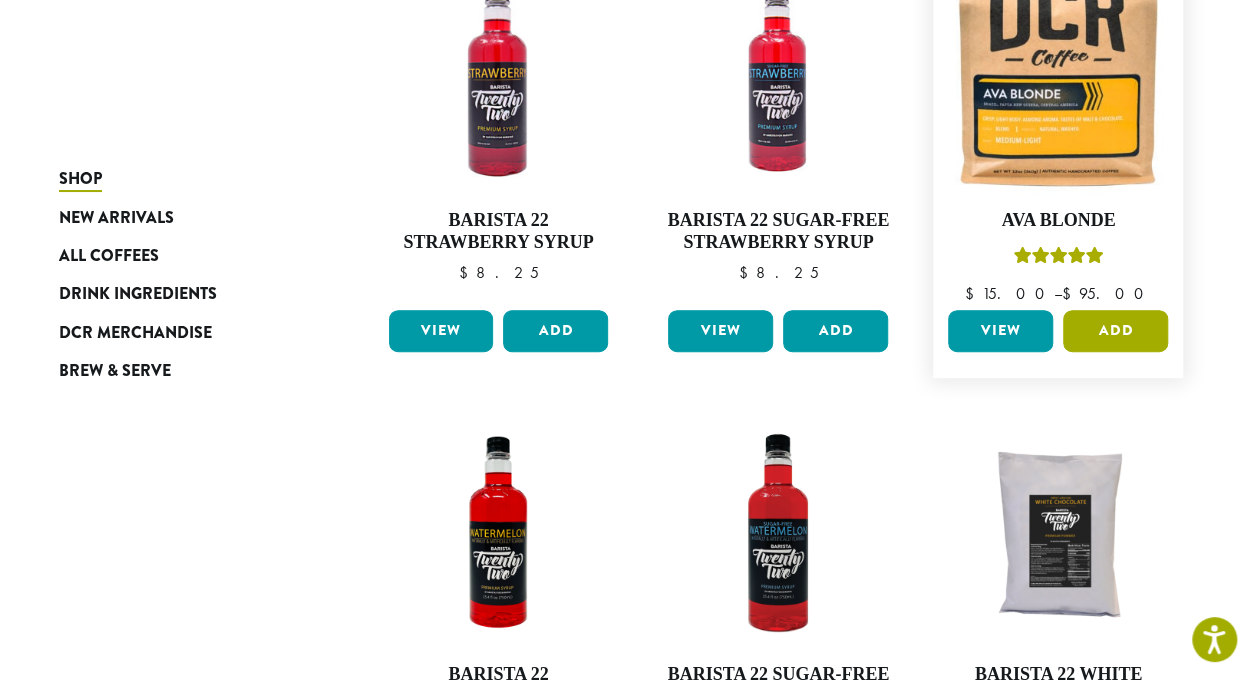 scroll, scrollTop: 622, scrollLeft: 0, axis: vertical 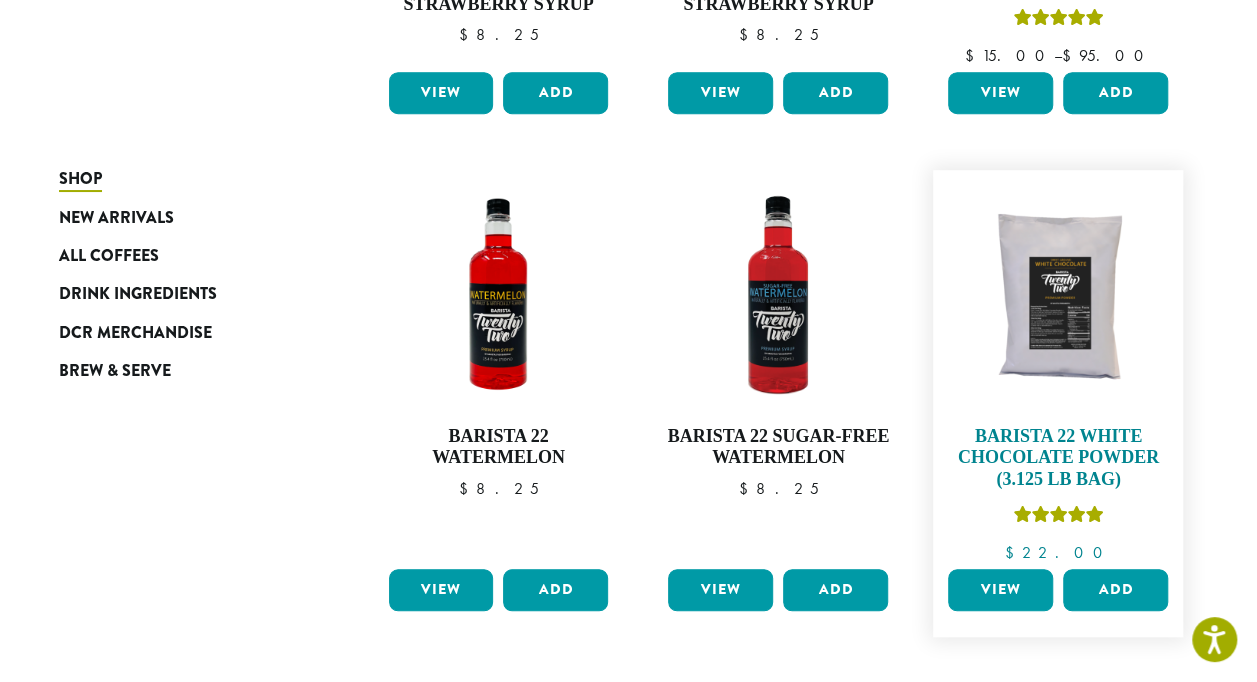 click on "Barista 22 White Chocolate Powder (3.125 lb bag)" at bounding box center (1058, 458) 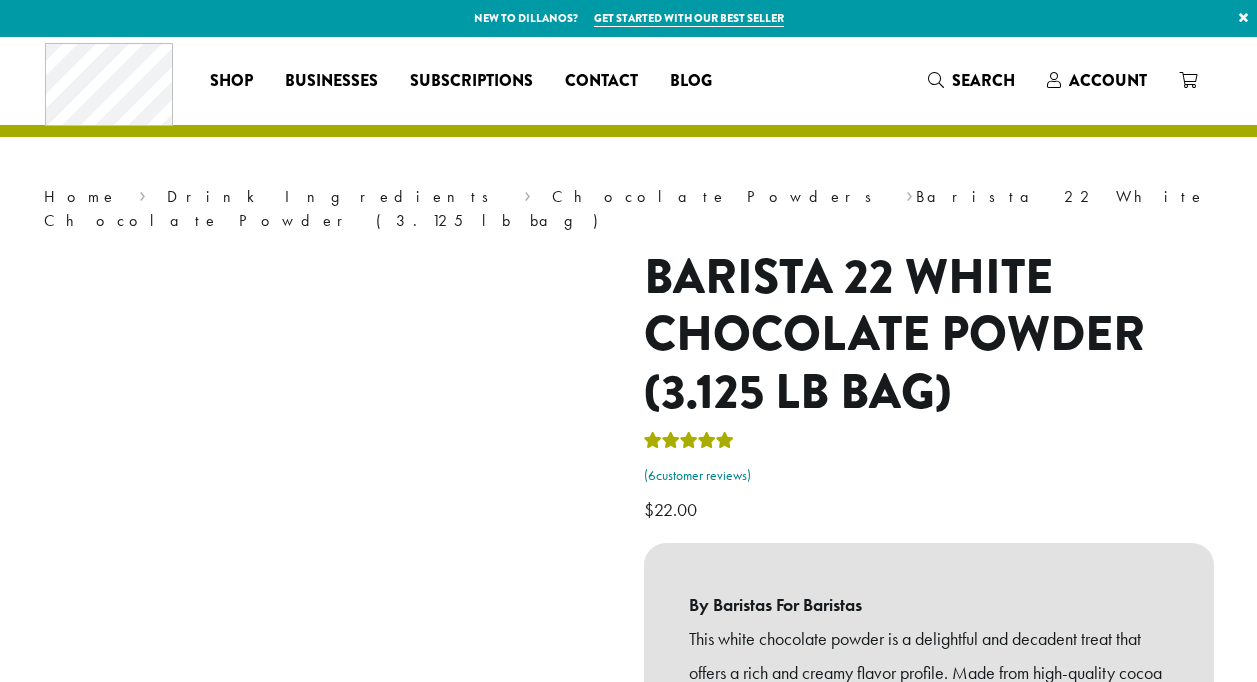 scroll, scrollTop: 0, scrollLeft: 0, axis: both 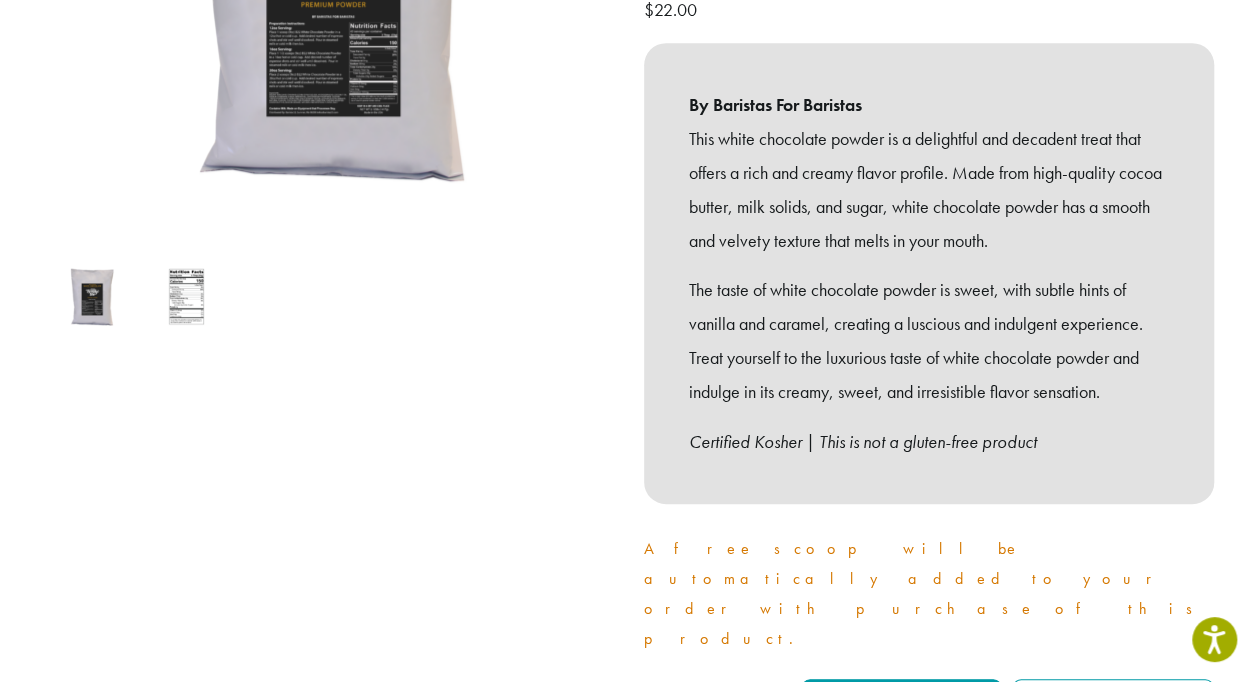 click at bounding box center [186, 296] 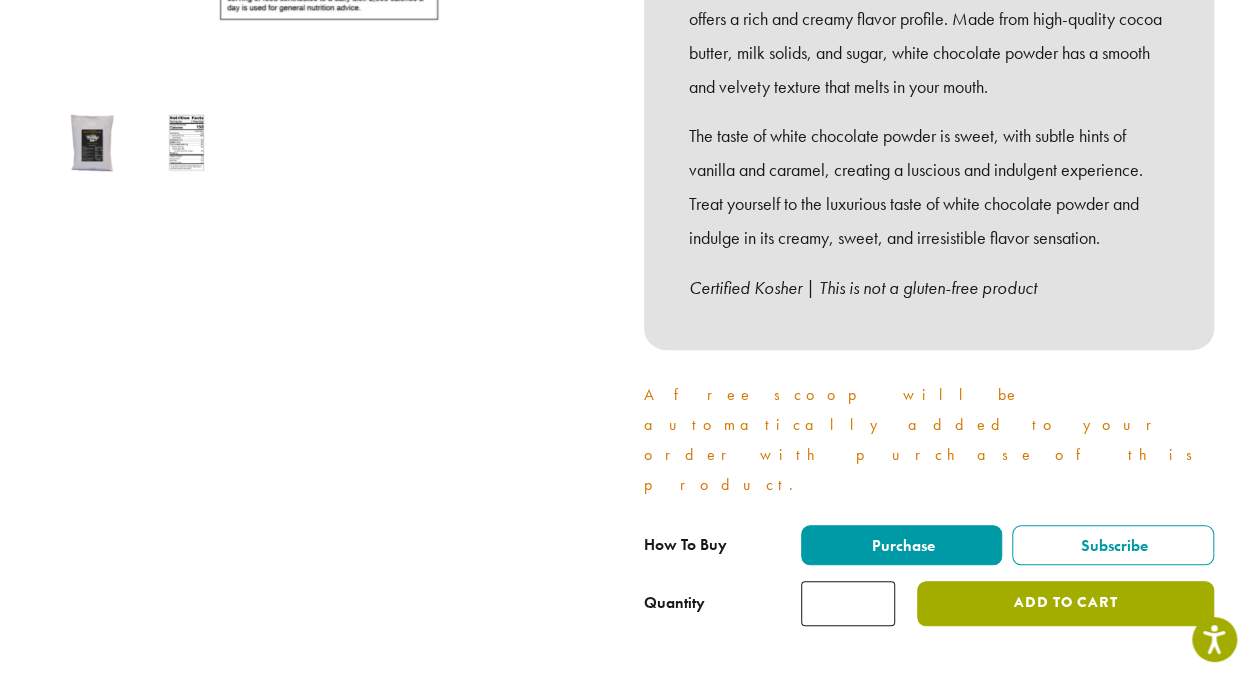 scroll, scrollTop: 700, scrollLeft: 0, axis: vertical 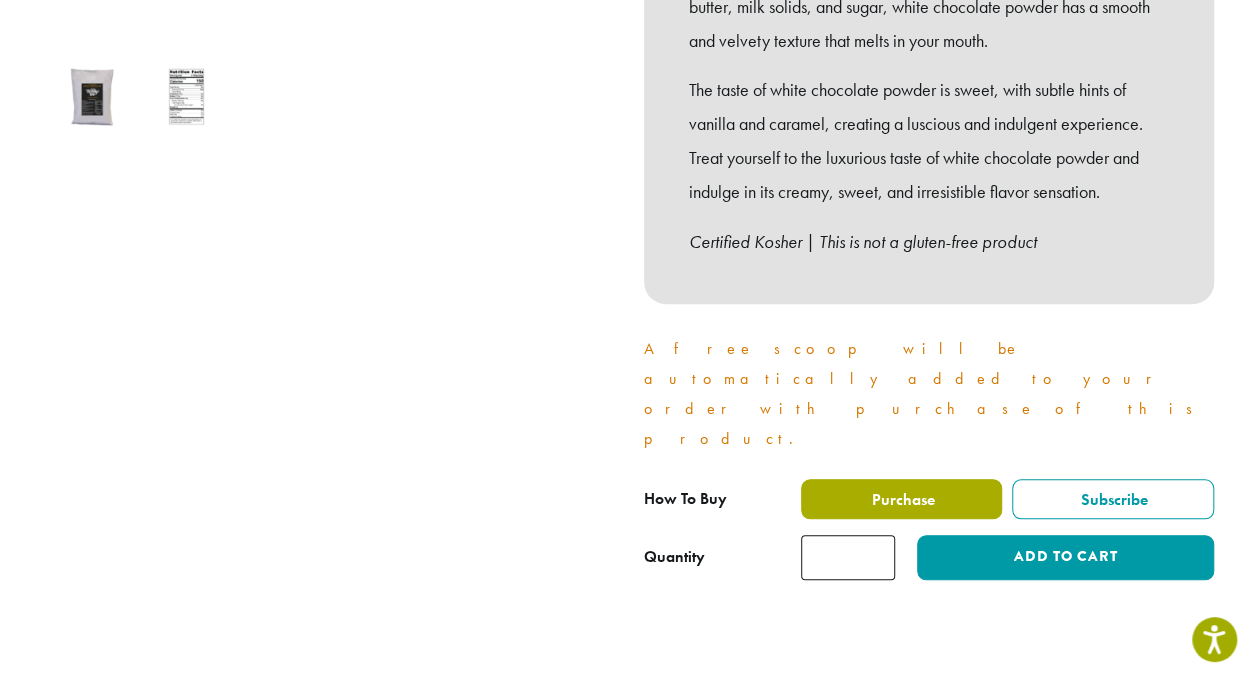 click on "Purchase" at bounding box center (902, 499) 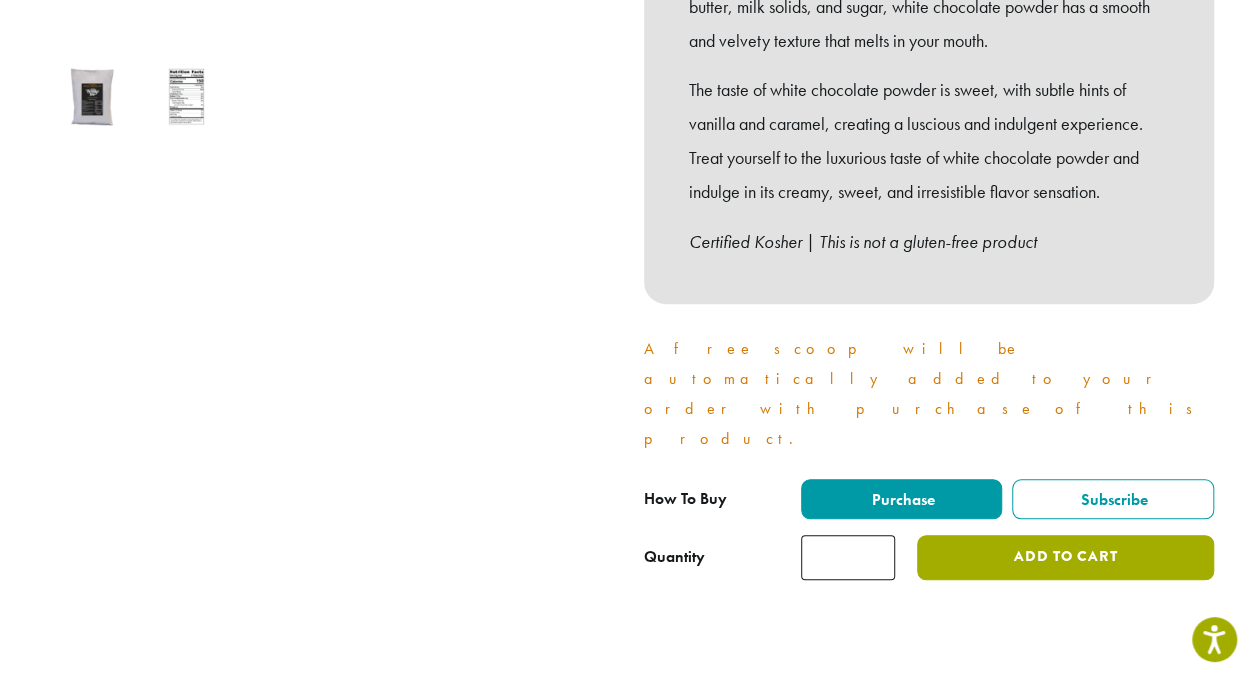 click on "Add to cart" at bounding box center [1065, 557] 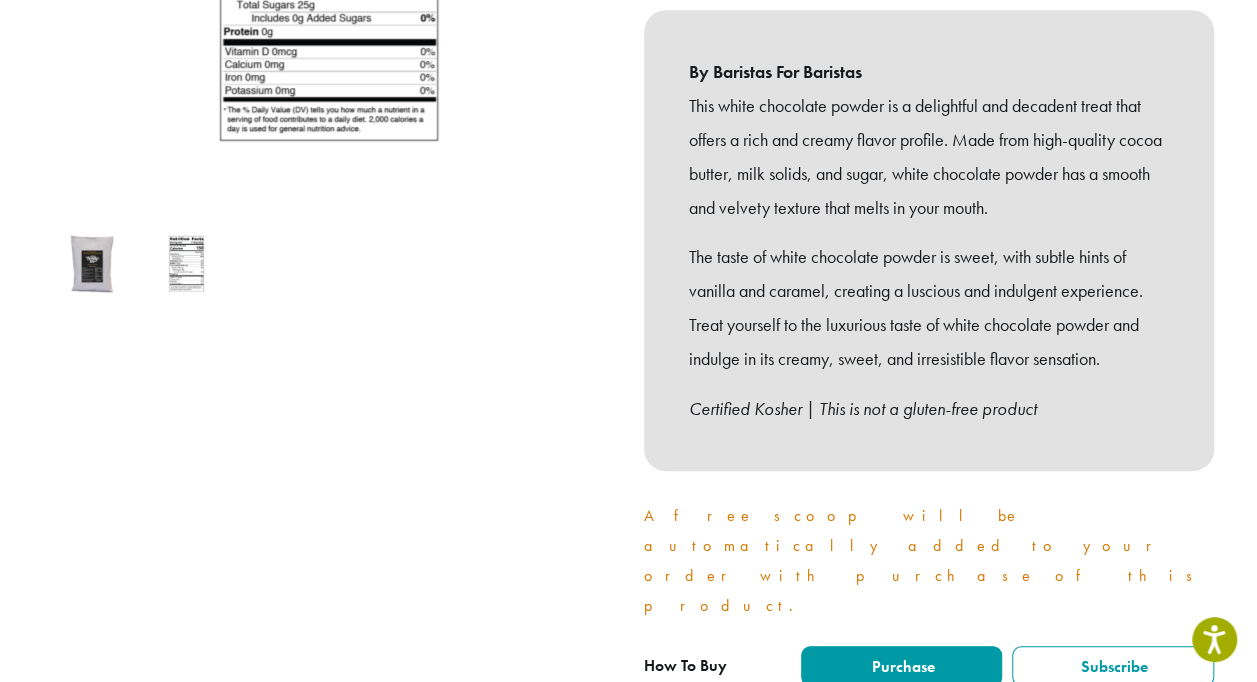 scroll, scrollTop: 214, scrollLeft: 0, axis: vertical 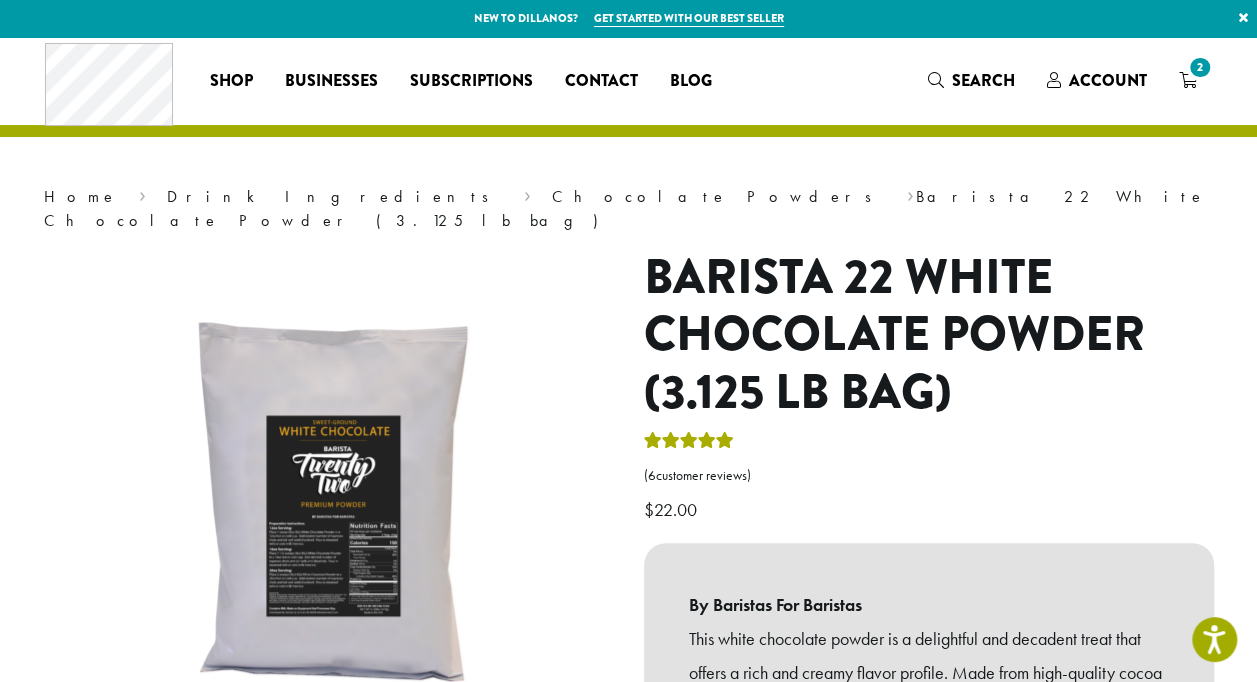 click on "×" at bounding box center (1243, 18) 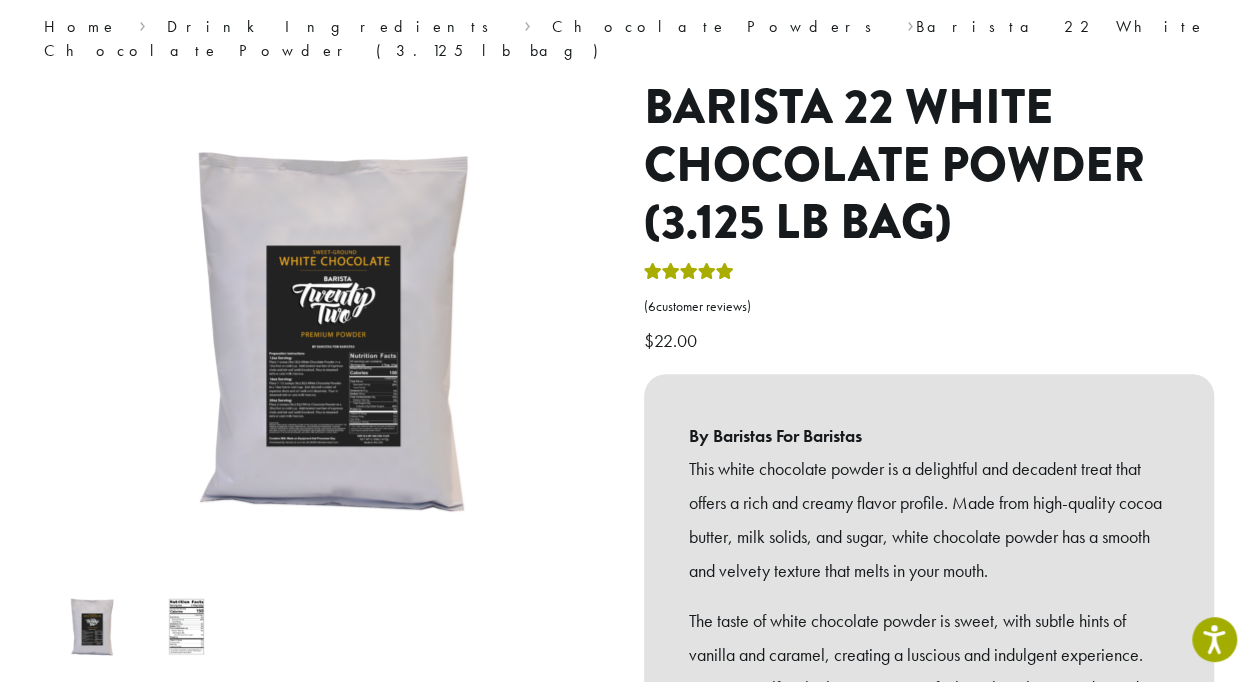 scroll, scrollTop: 0, scrollLeft: 0, axis: both 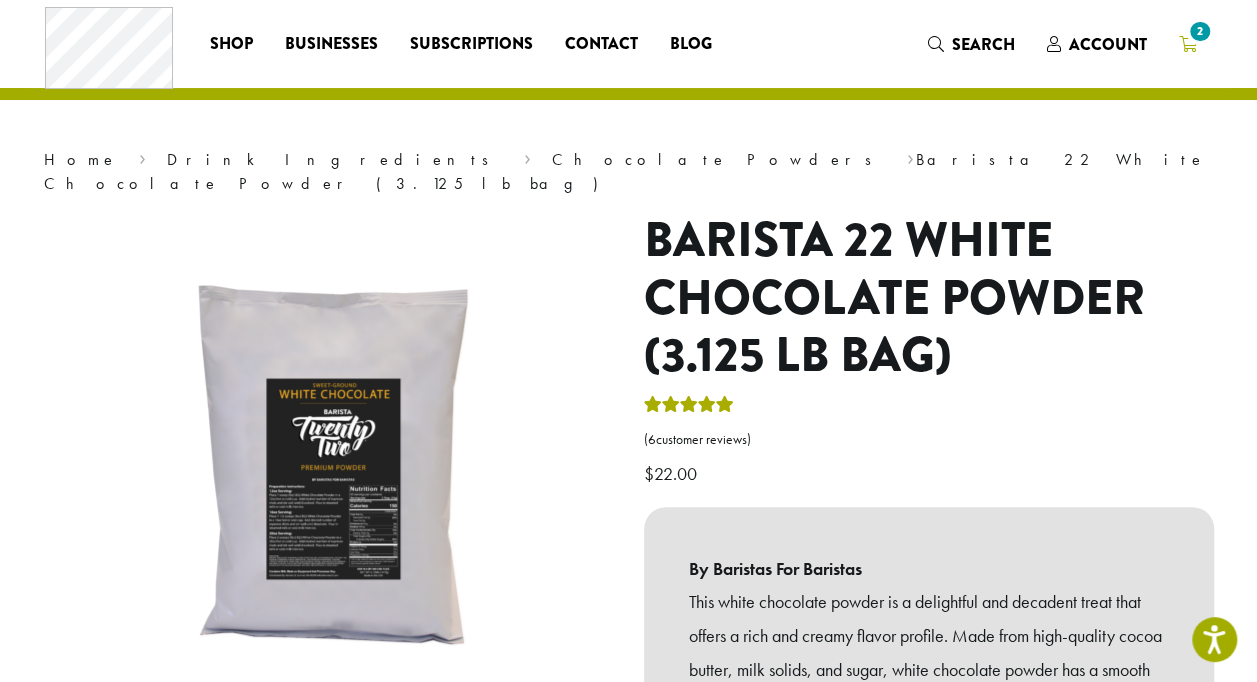 click on "2" at bounding box center (1188, 44) 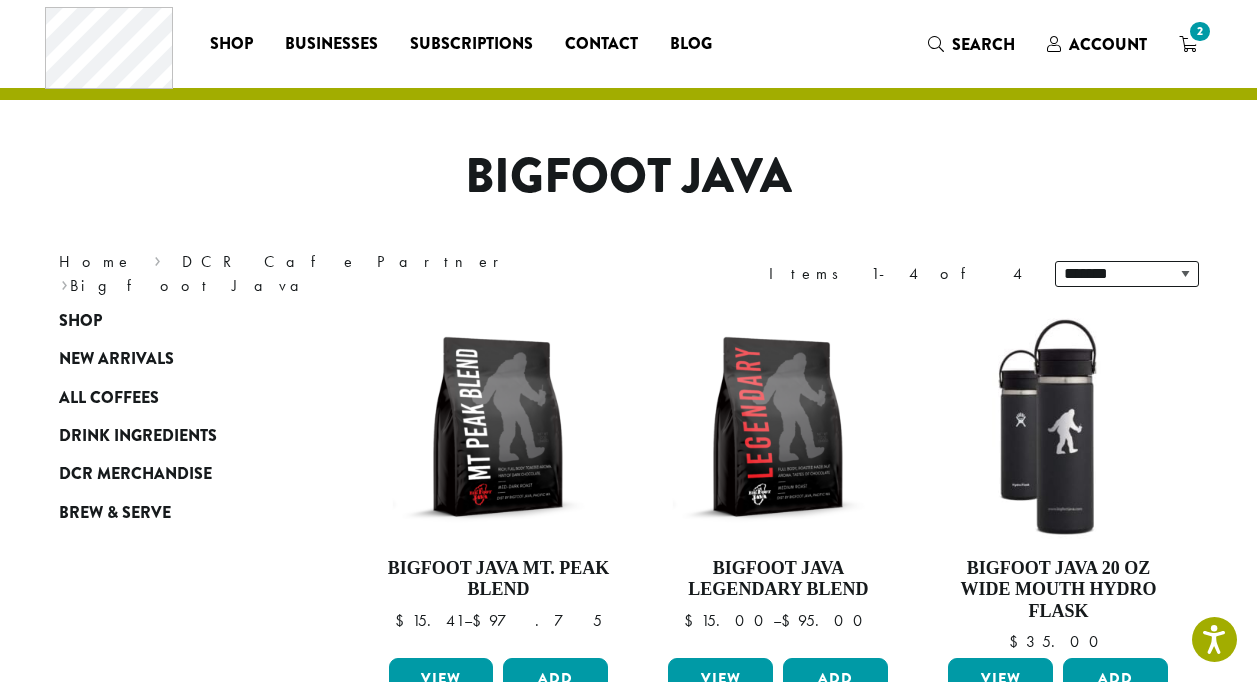scroll, scrollTop: 0, scrollLeft: 0, axis: both 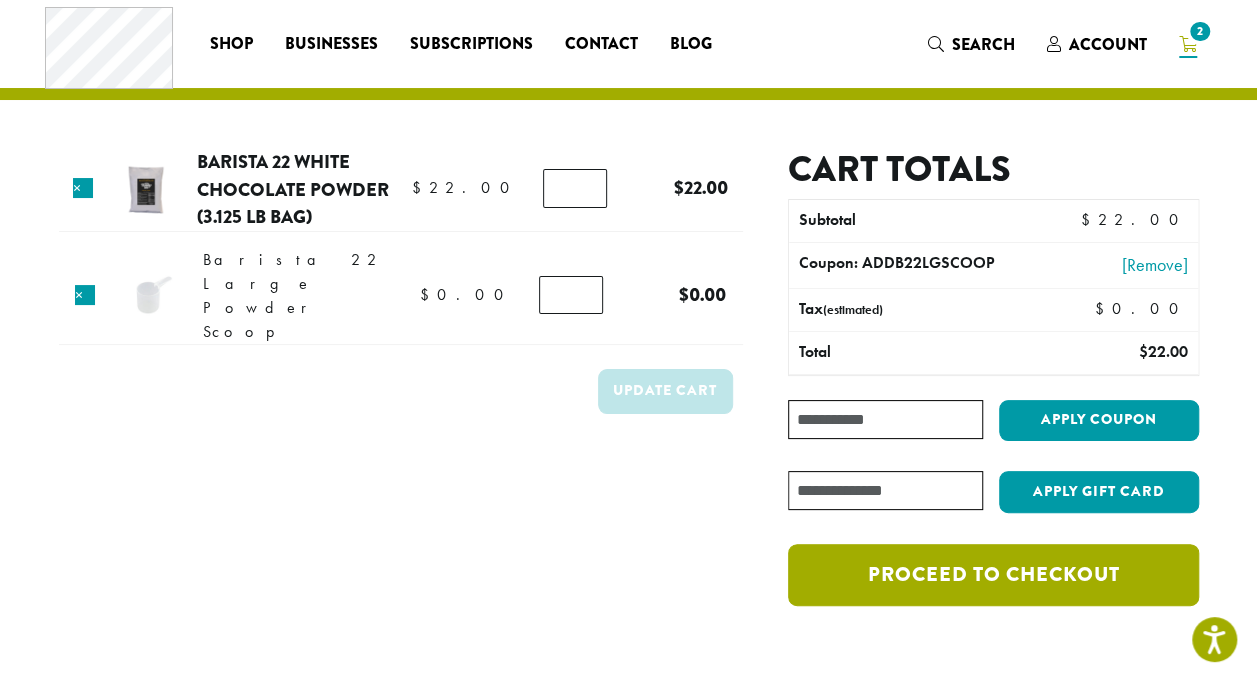 click on "Proceed to checkout" at bounding box center [993, 575] 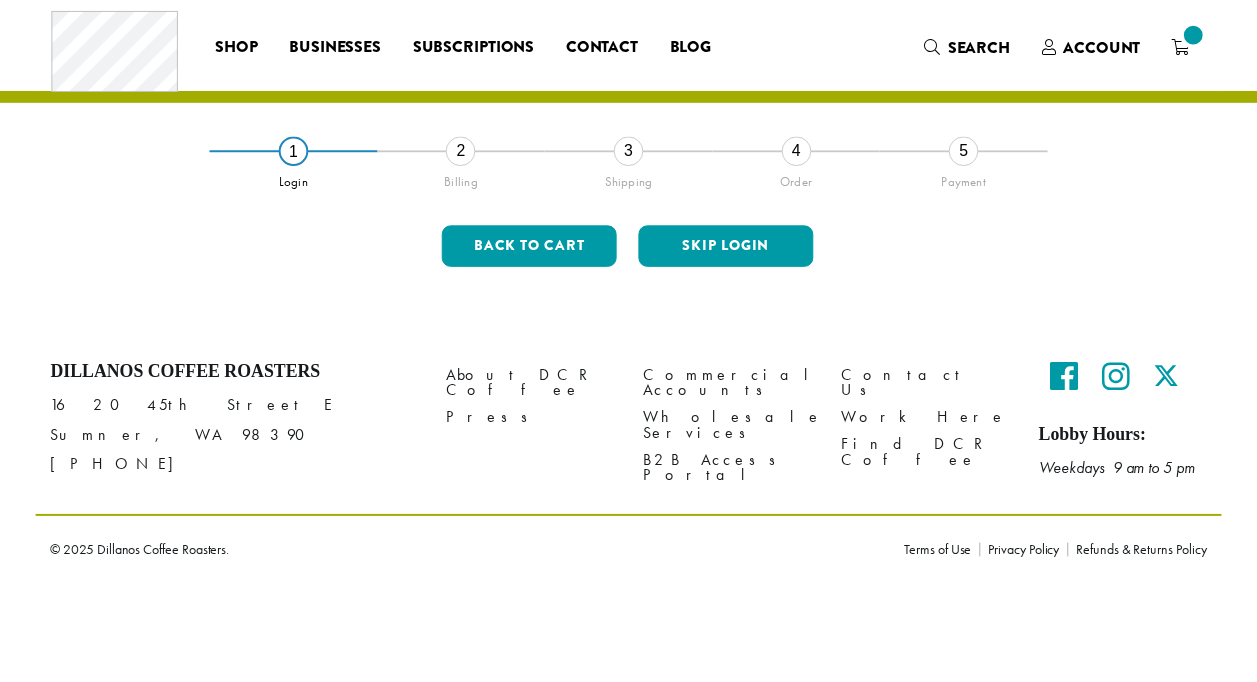 scroll, scrollTop: 0, scrollLeft: 0, axis: both 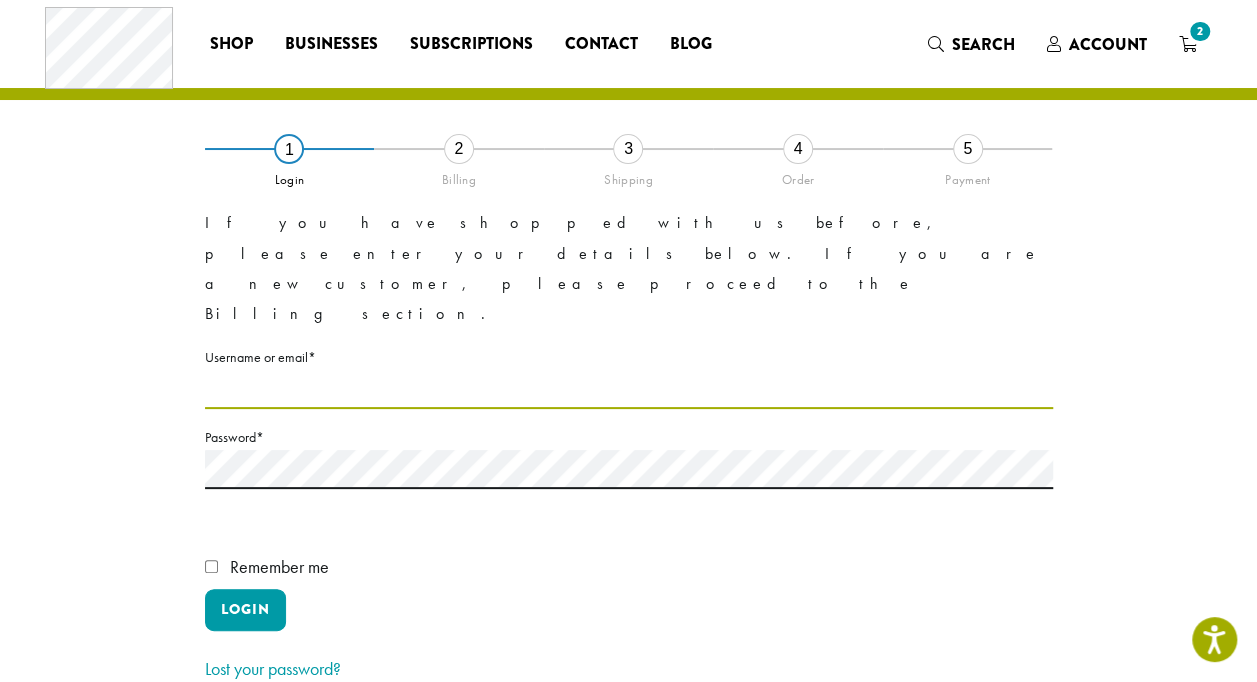 click on "Username or email  * Required" at bounding box center (629, 389) 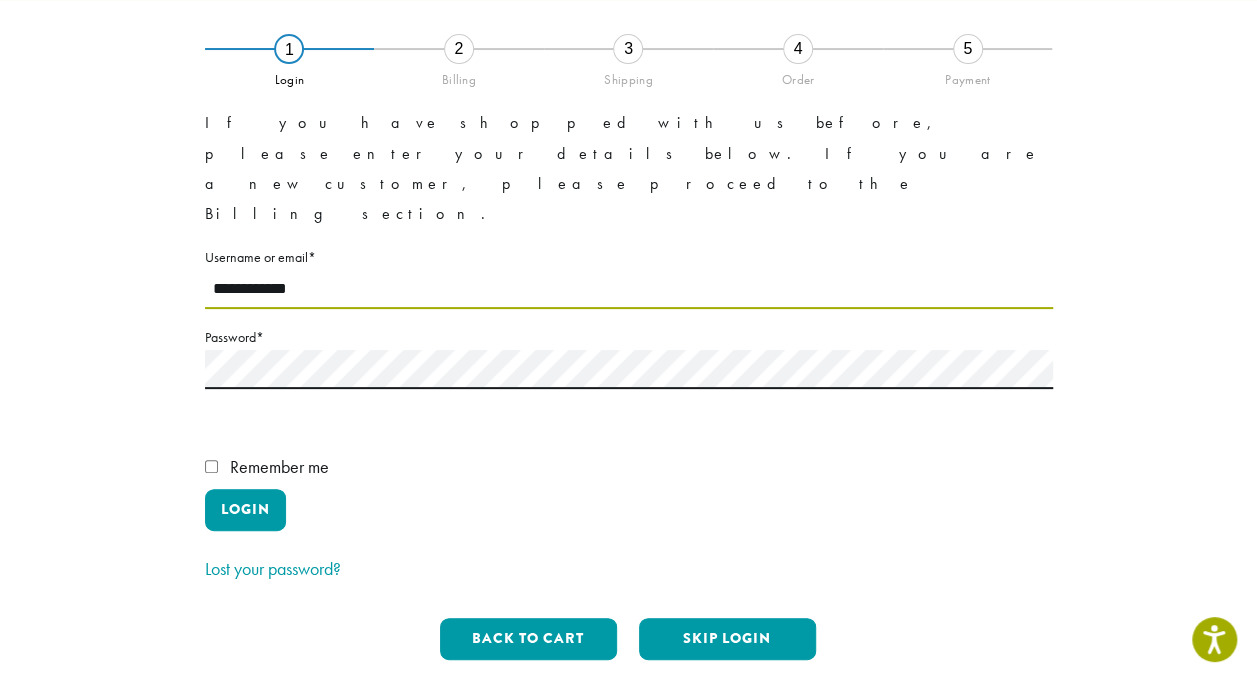 type on "**********" 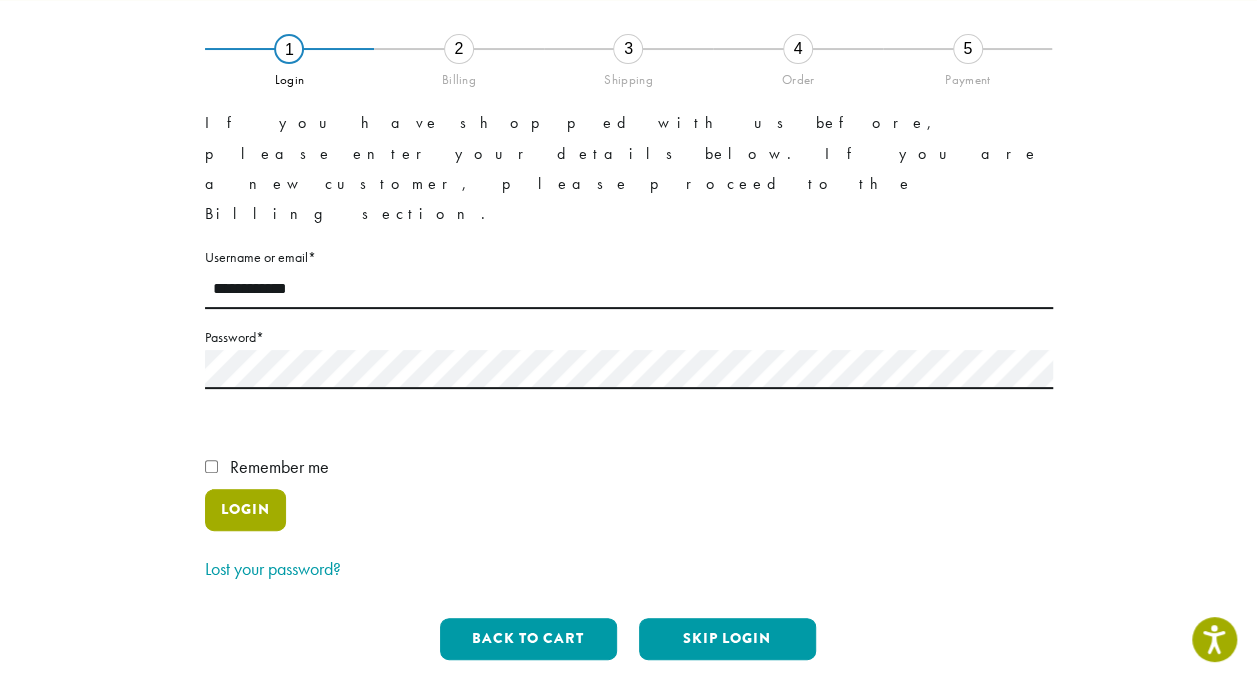 click on "Login" at bounding box center (245, 510) 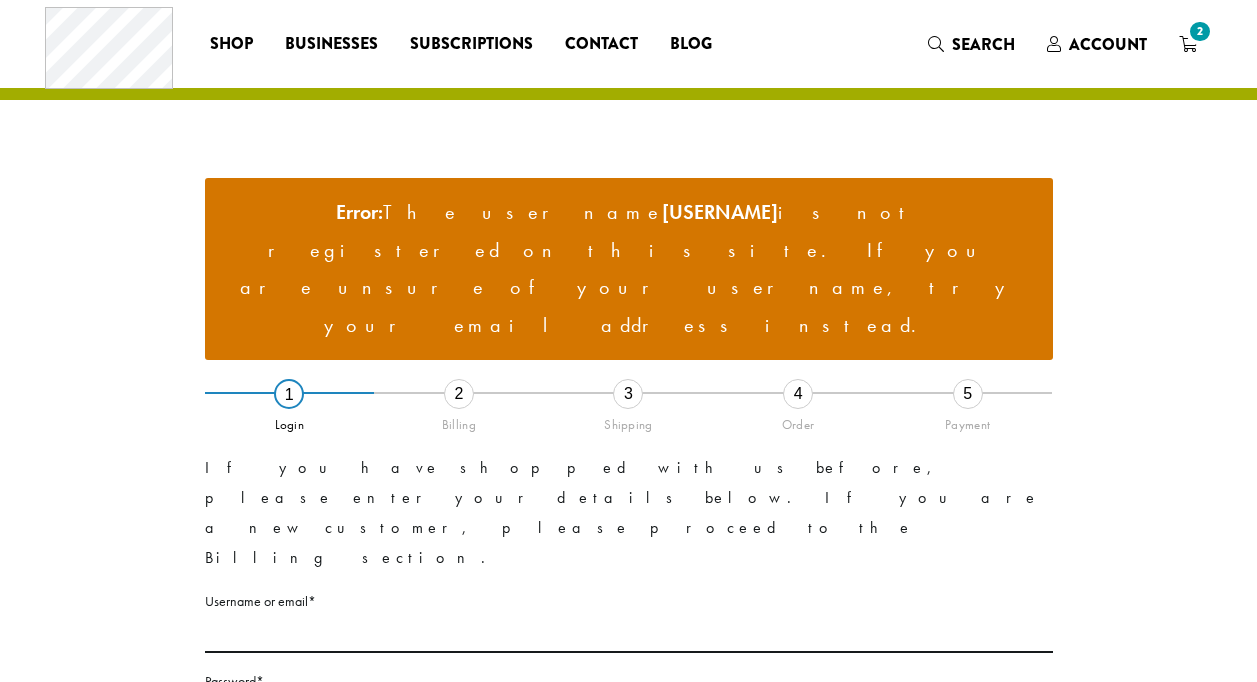 scroll, scrollTop: 0, scrollLeft: 0, axis: both 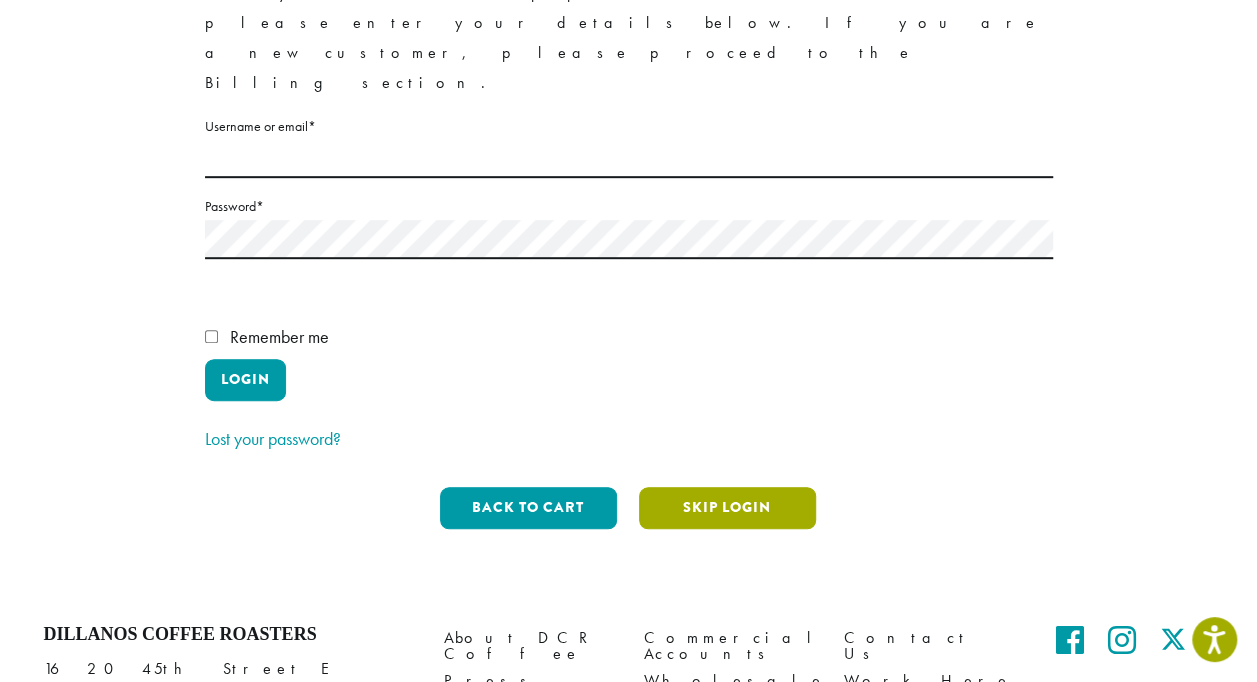 click on "Skip Login" at bounding box center (727, 508) 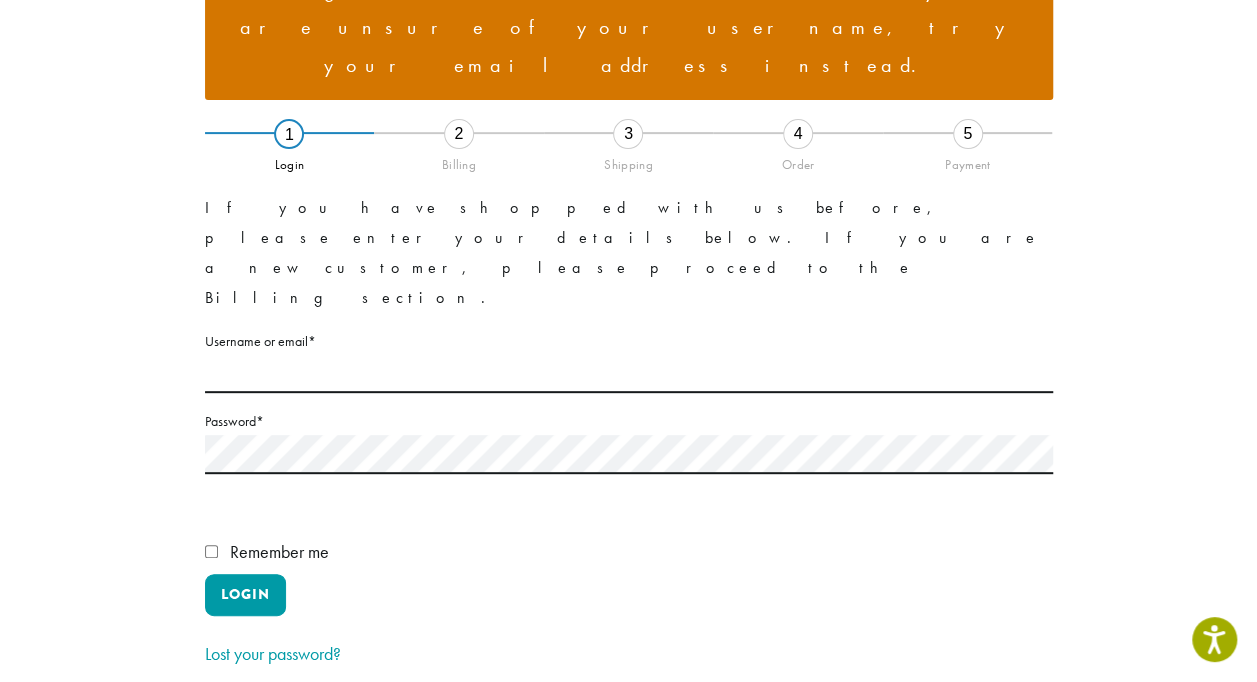 scroll, scrollTop: 247, scrollLeft: 0, axis: vertical 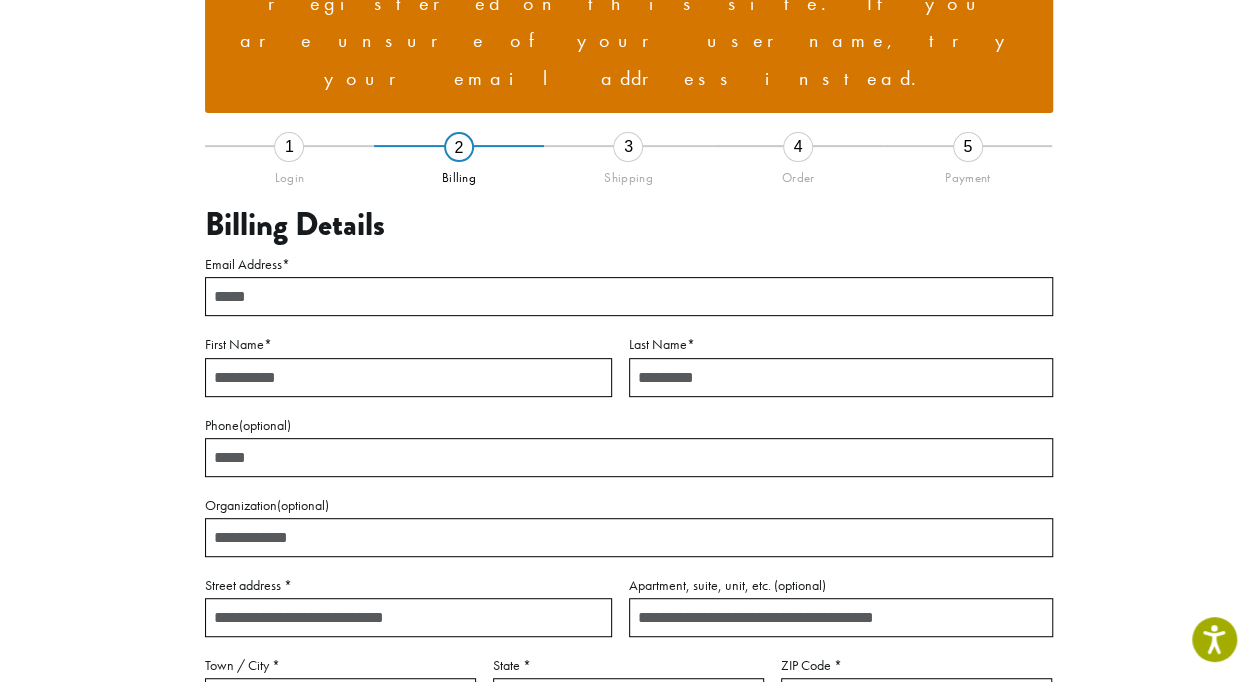 click on "Email Address  *" at bounding box center [629, 296] 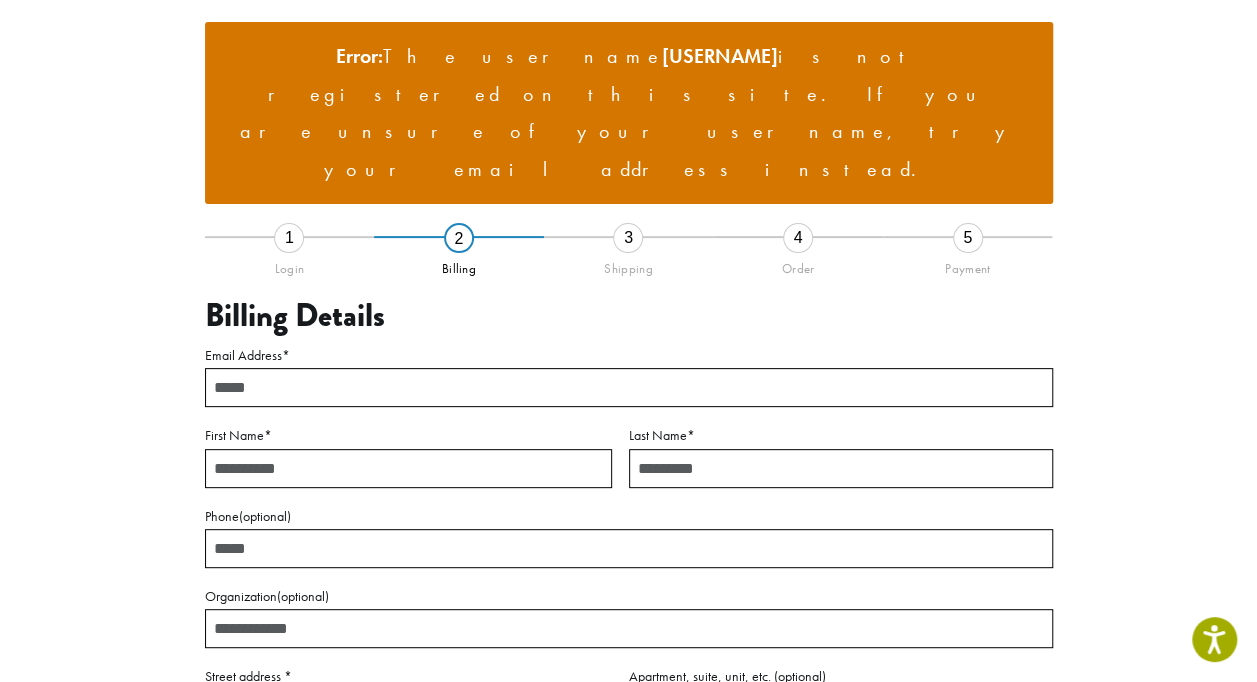 scroll, scrollTop: 147, scrollLeft: 0, axis: vertical 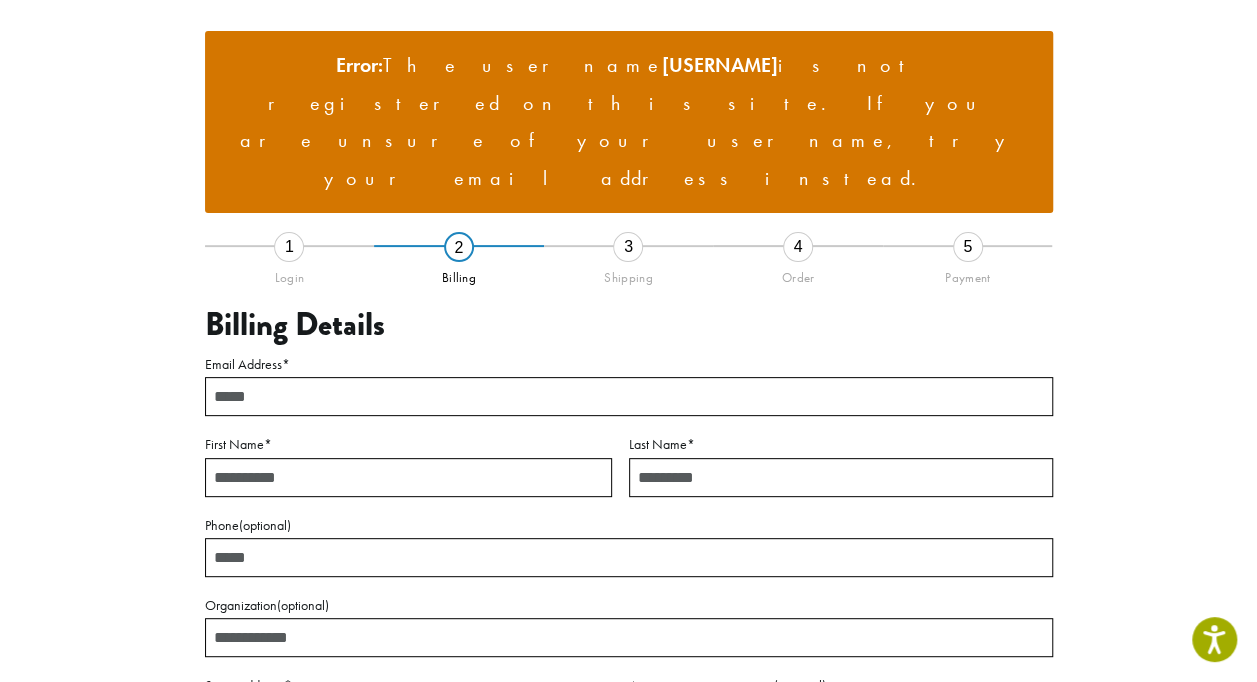 click on "Email Address  *" at bounding box center [629, 396] 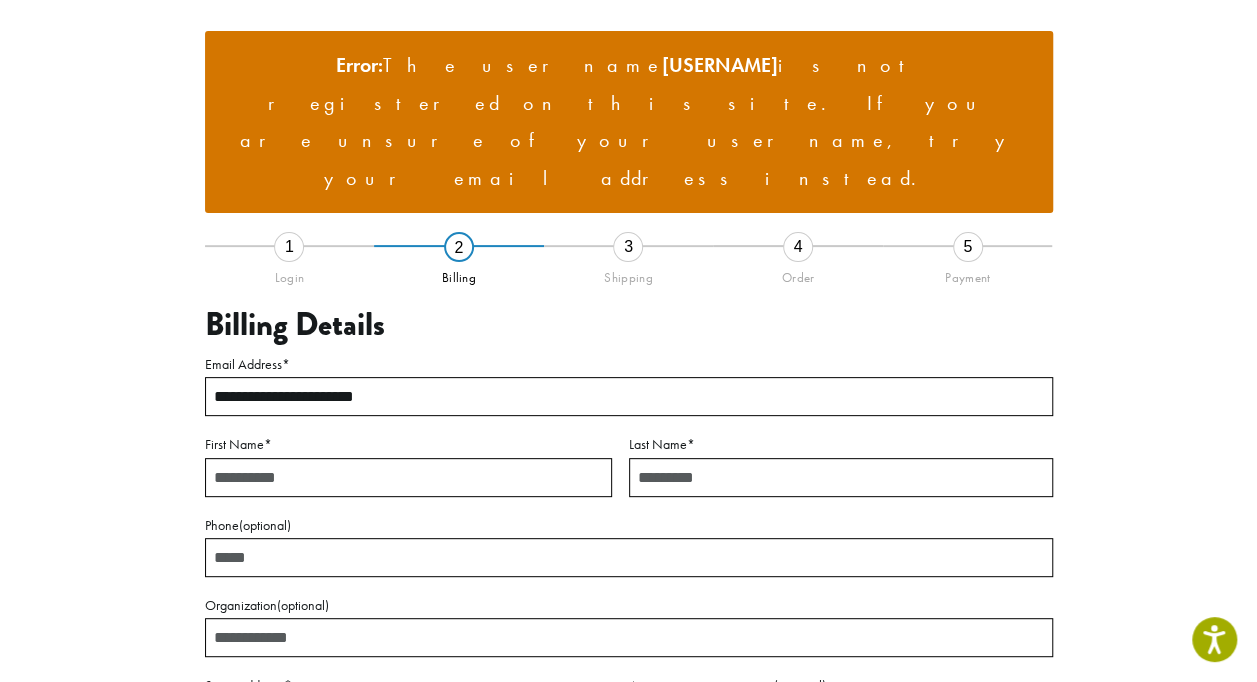 type on "**********" 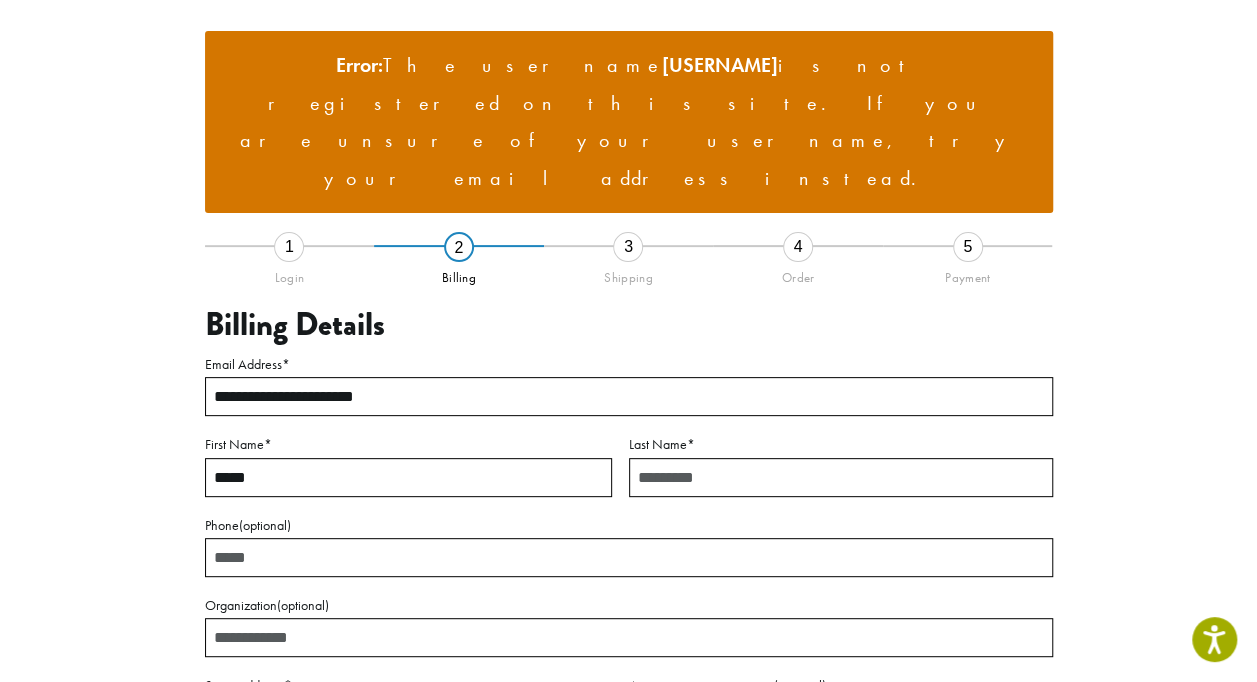 type on "*****" 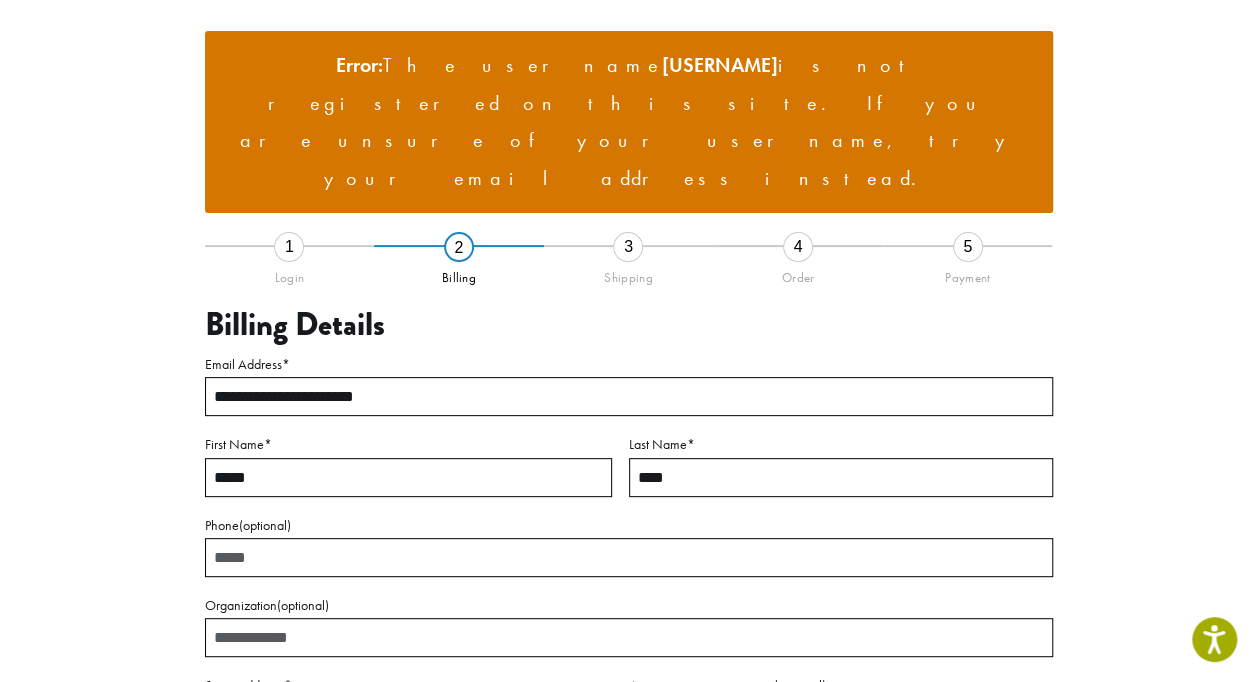 type on "****" 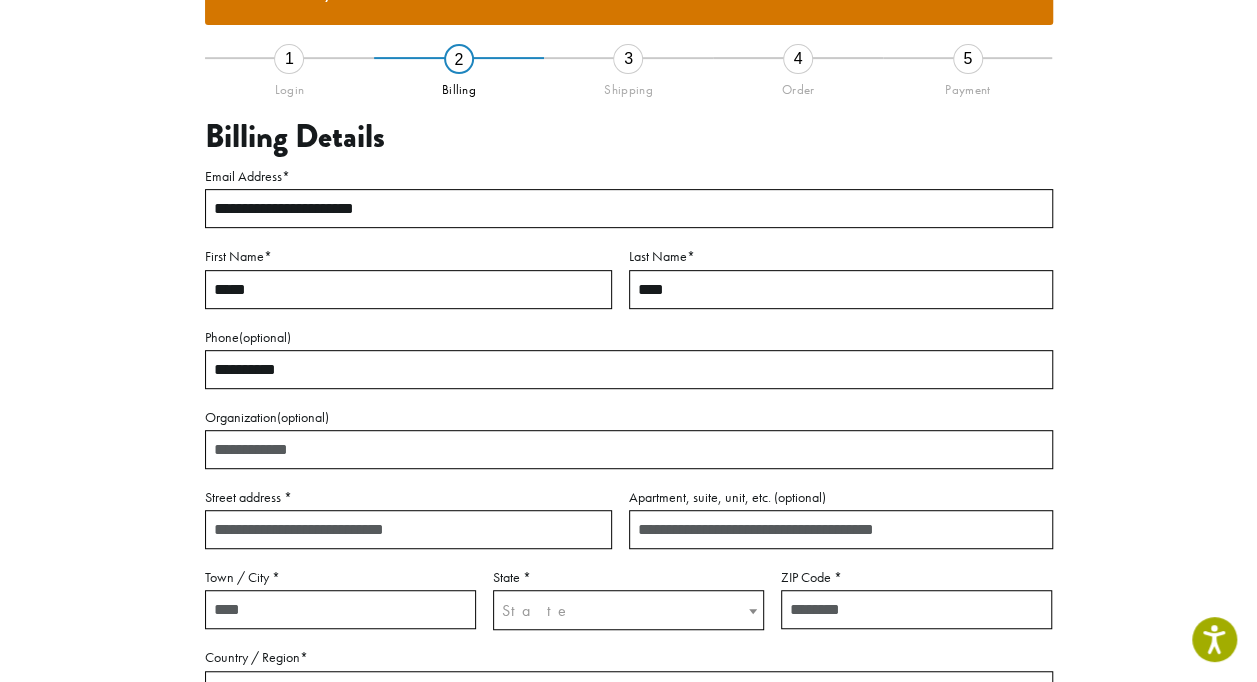 scroll, scrollTop: 447, scrollLeft: 0, axis: vertical 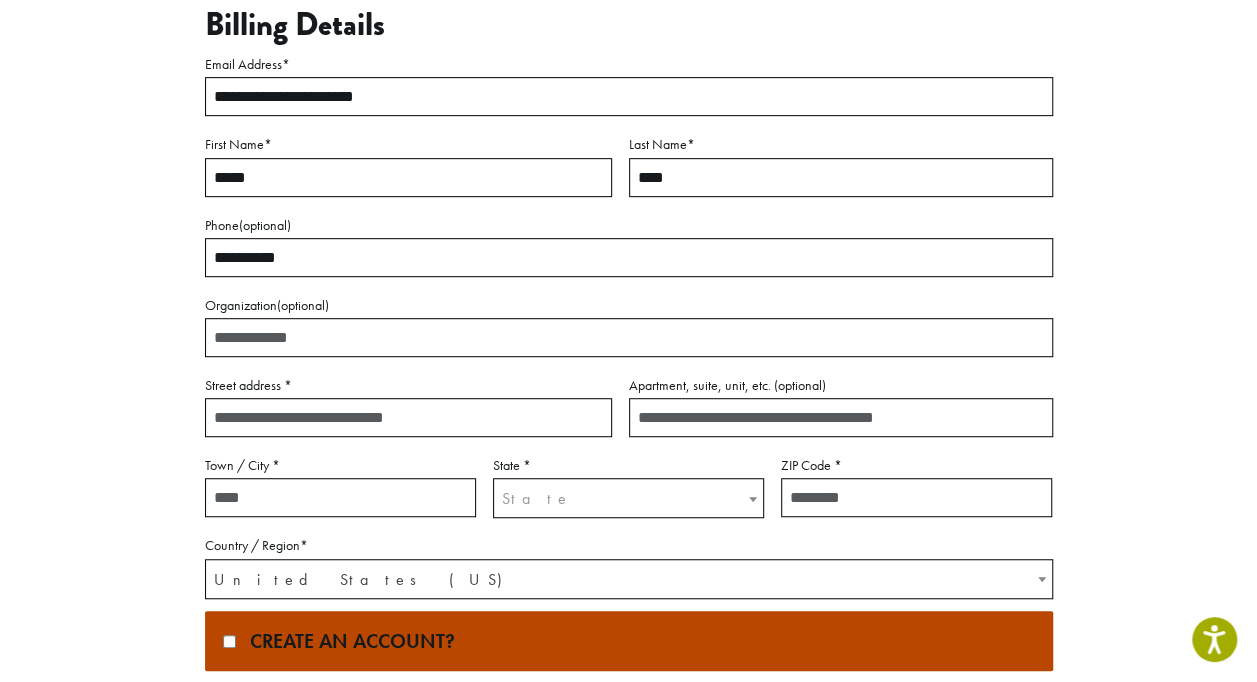 type on "**********" 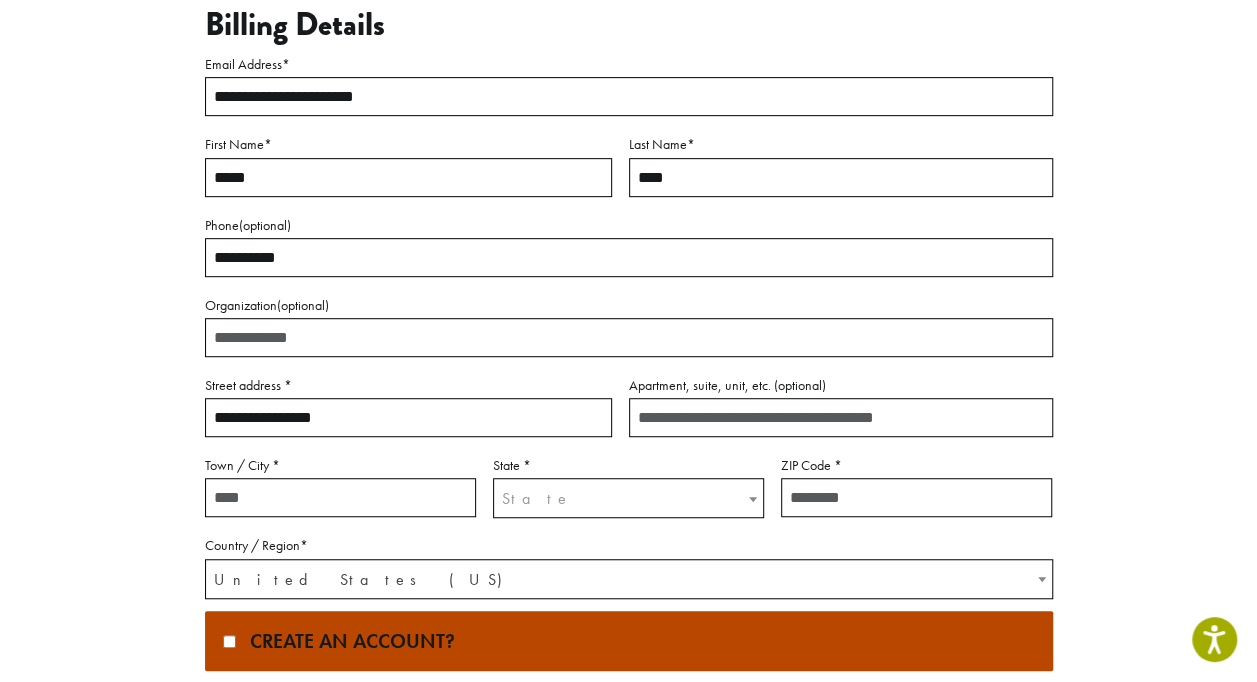 type on "**********" 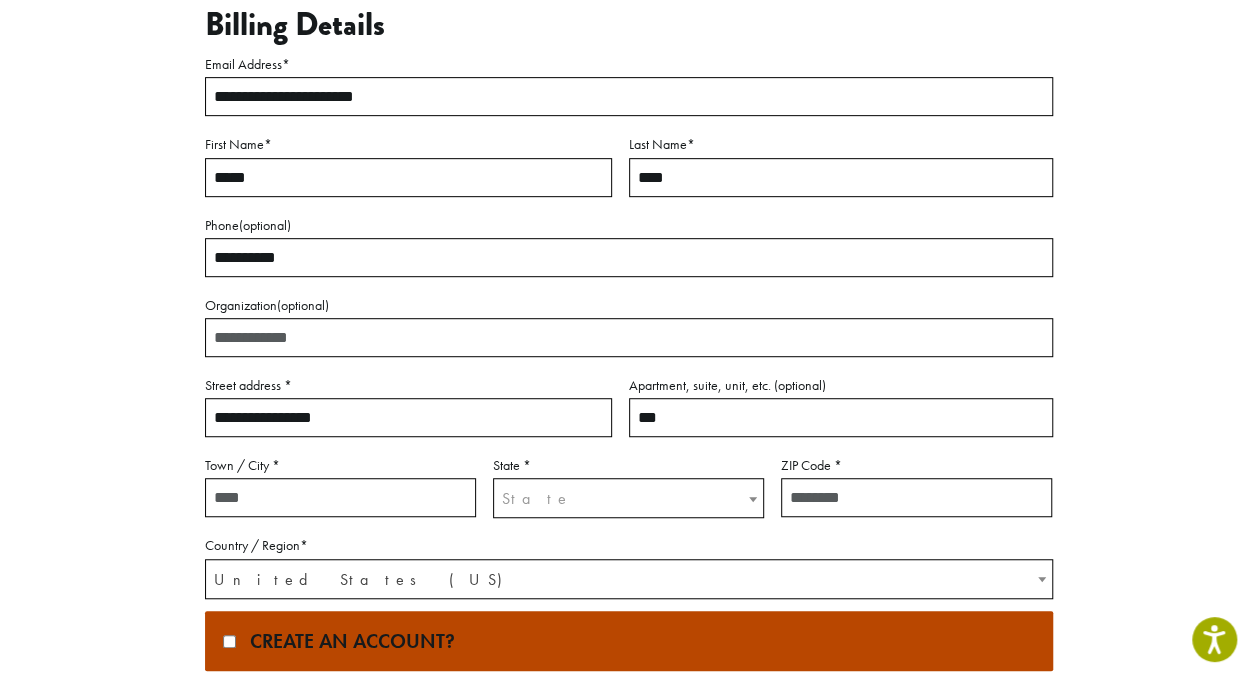 click on "***" at bounding box center (841, 417) 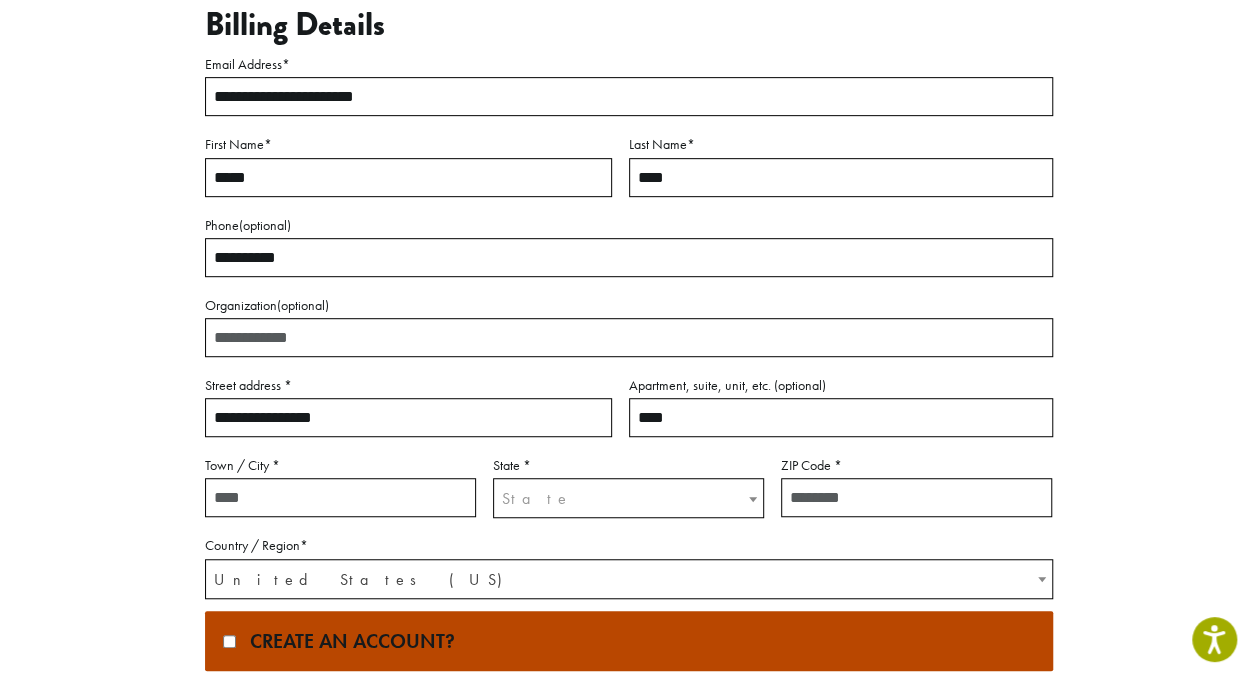 type on "****" 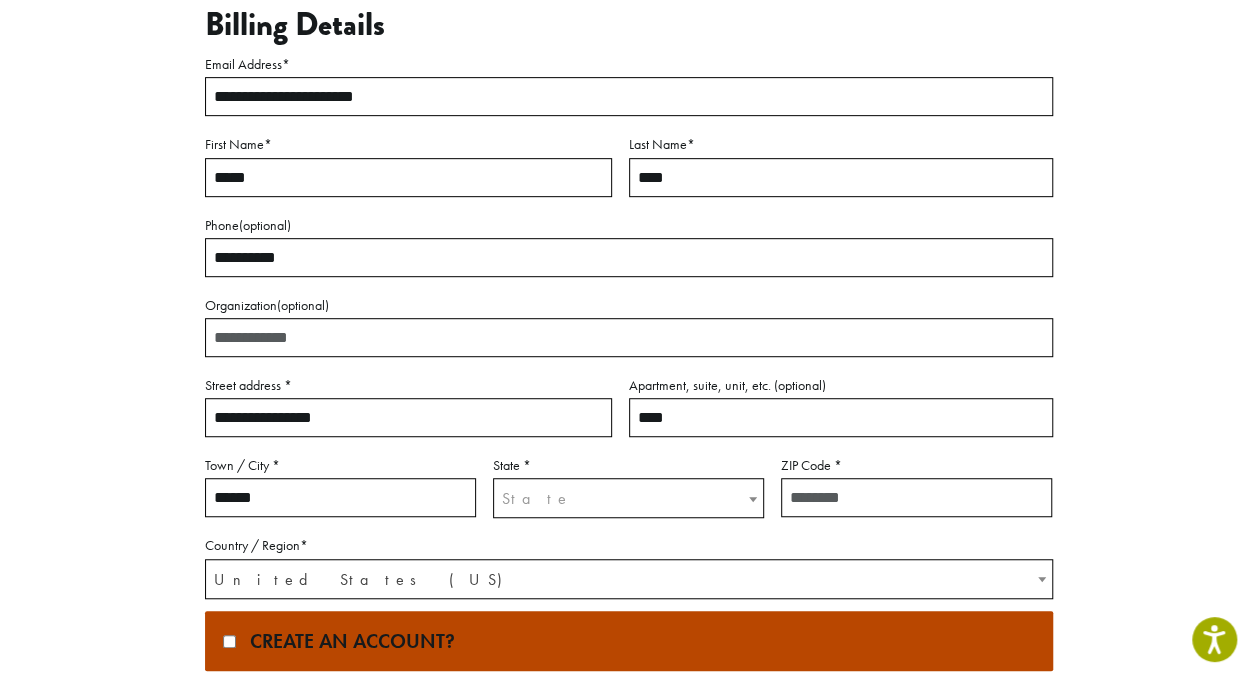 type on "******" 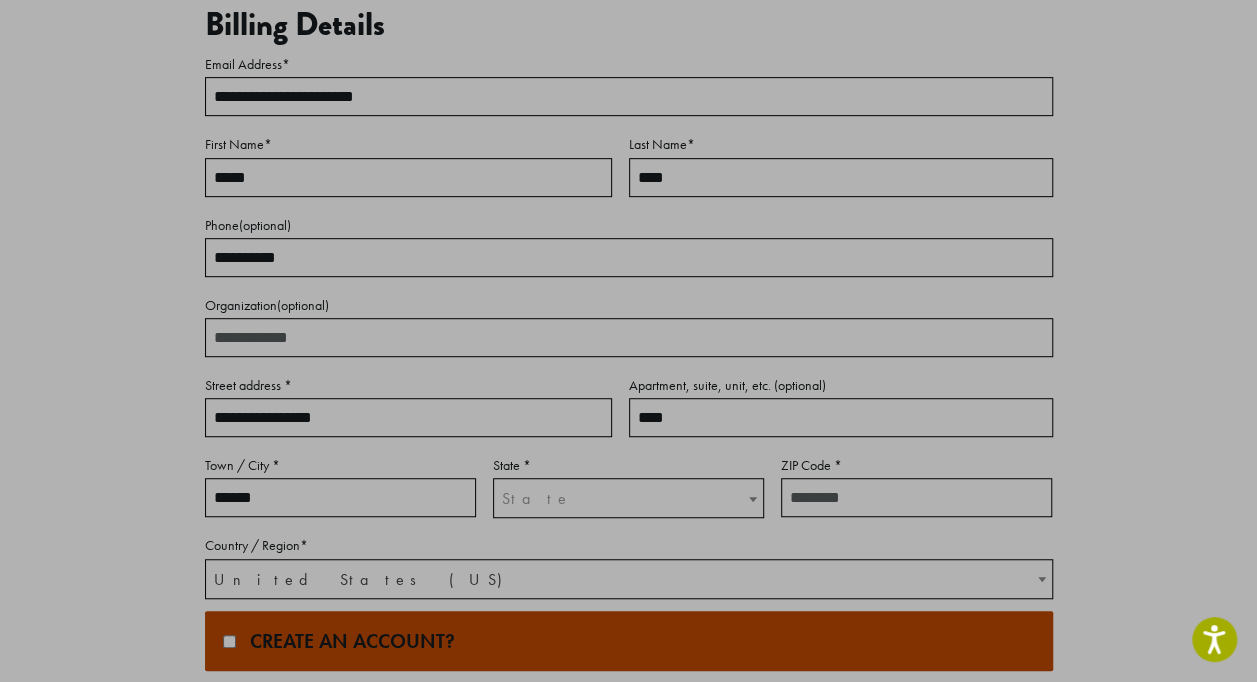 click on "State" at bounding box center (628, 498) 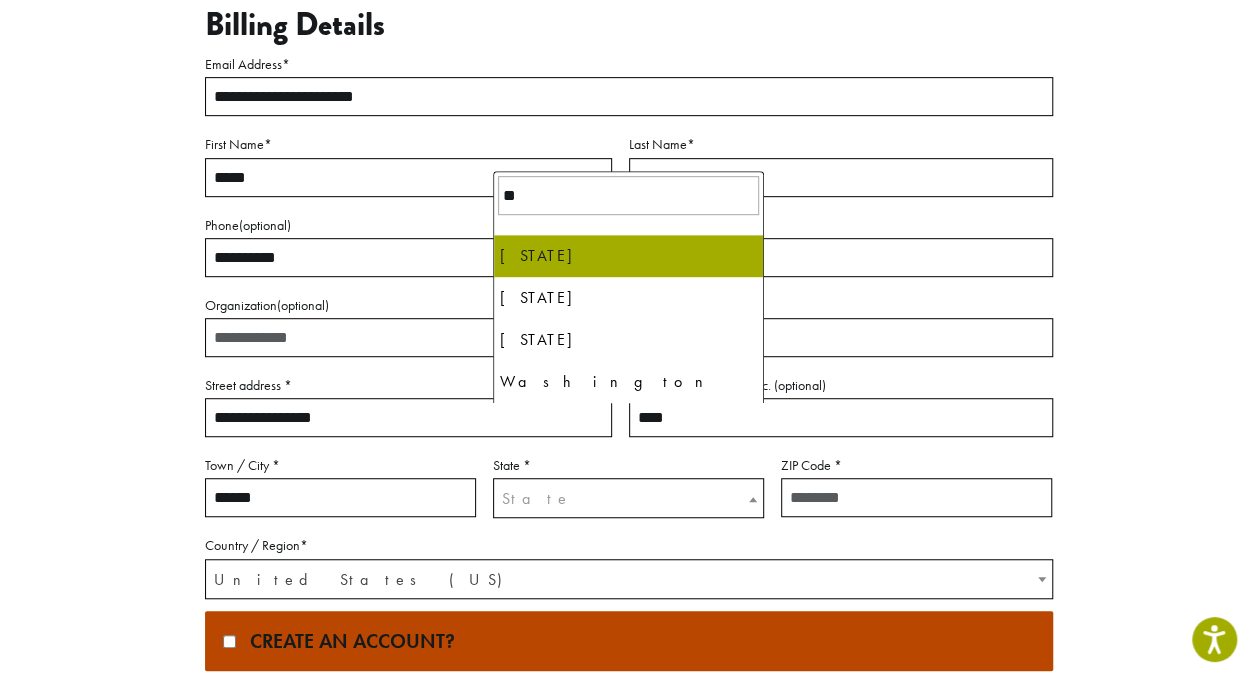 type on "**" 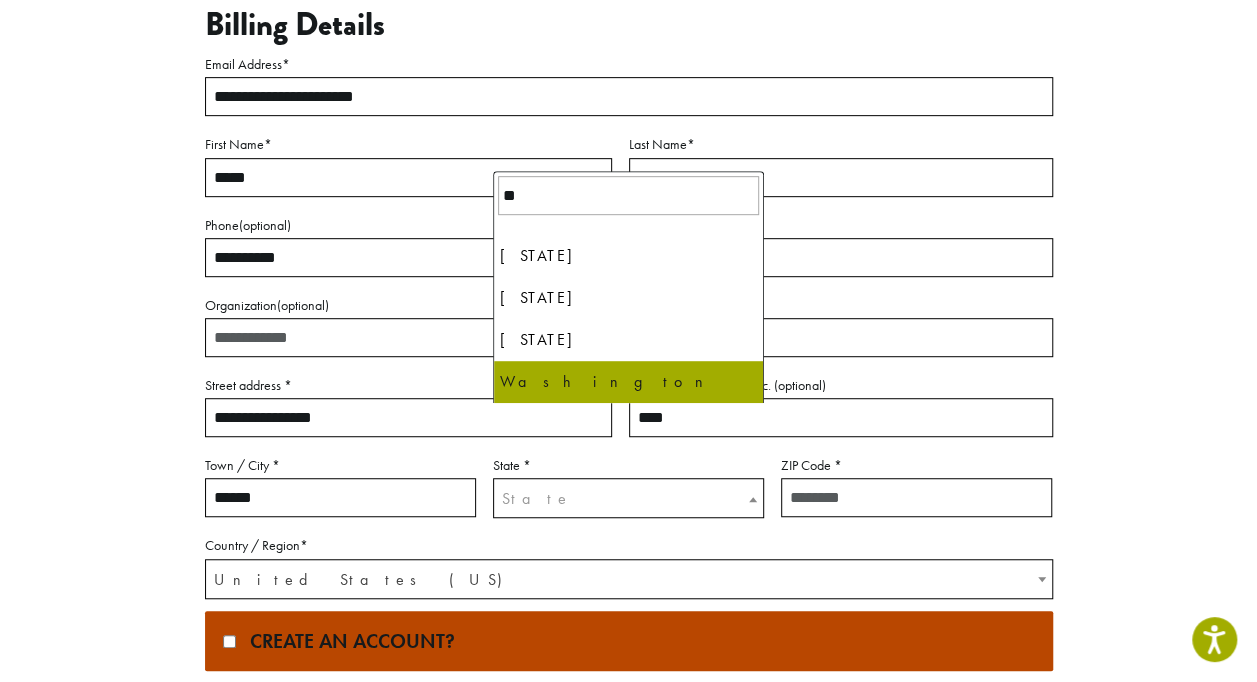 select on "**" 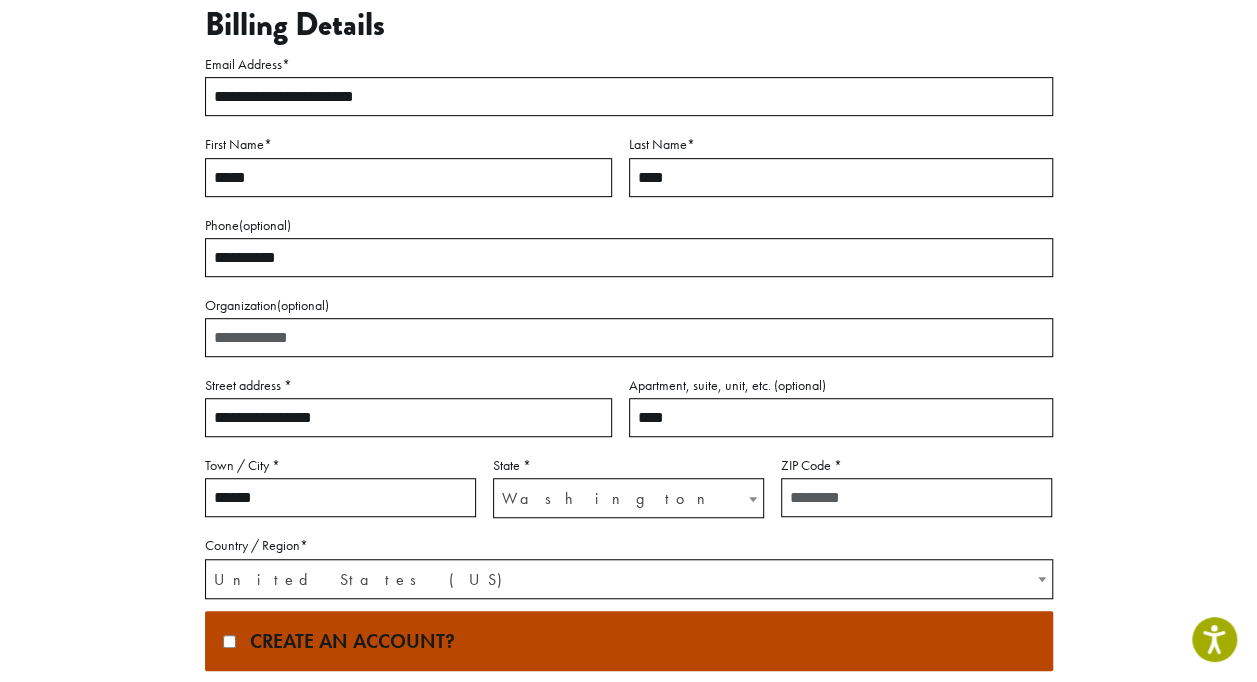 click on "BE FIRST! Check this box if you want Dillanos to email you when we release new coffees or have a sale." at bounding box center [589, 713] 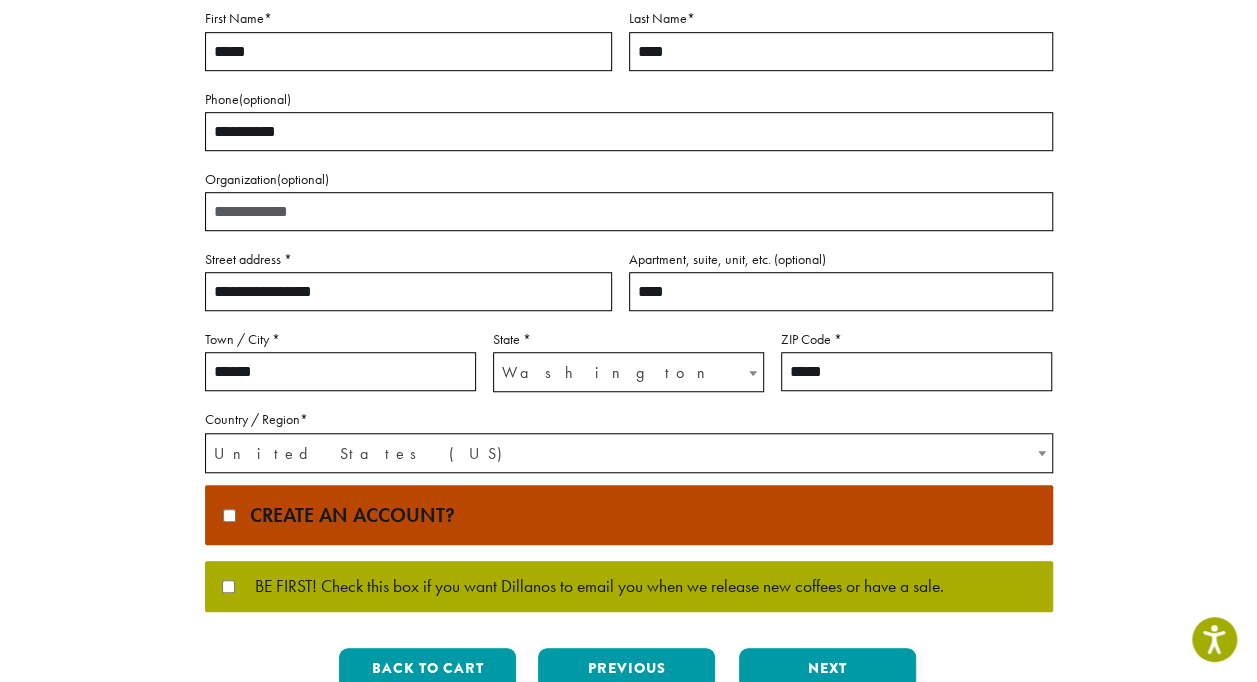 scroll, scrollTop: 647, scrollLeft: 0, axis: vertical 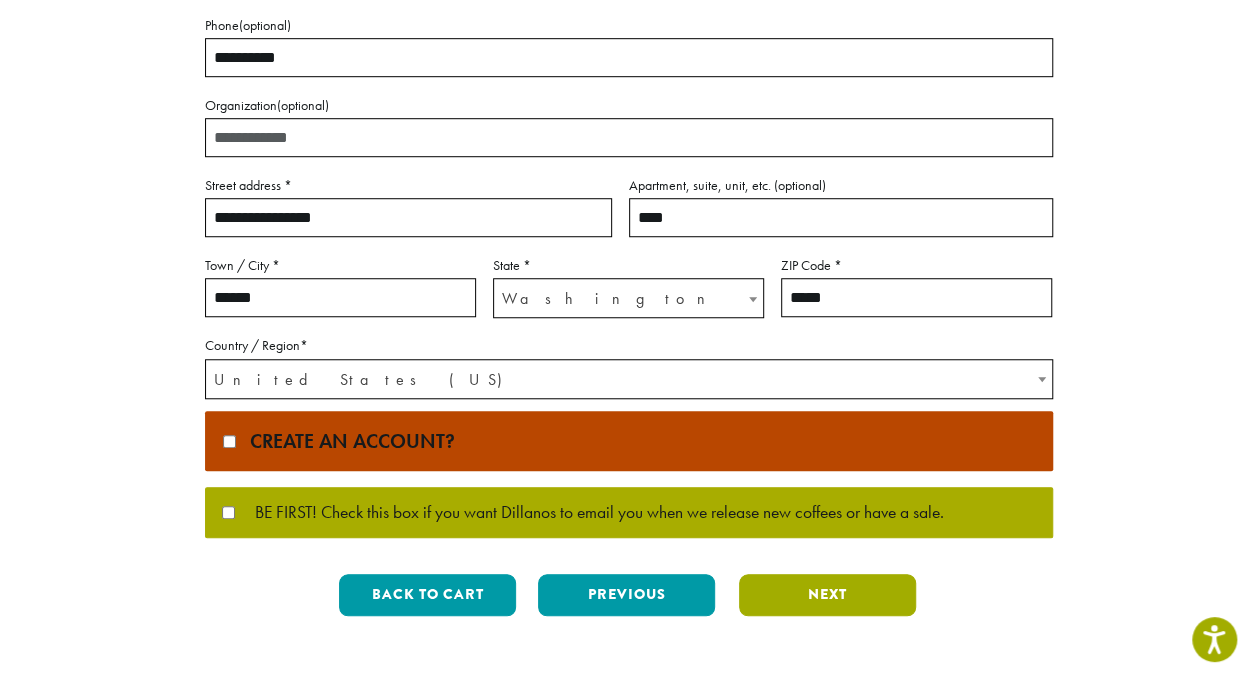 type on "*****" 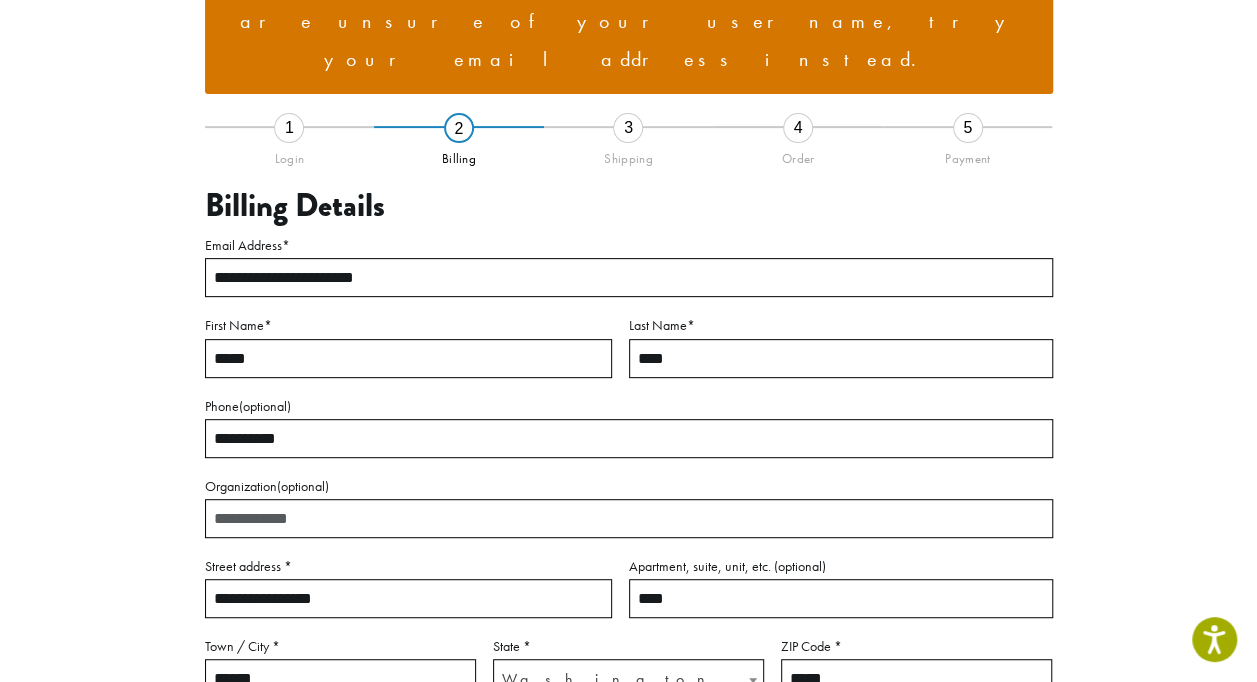 scroll, scrollTop: 247, scrollLeft: 0, axis: vertical 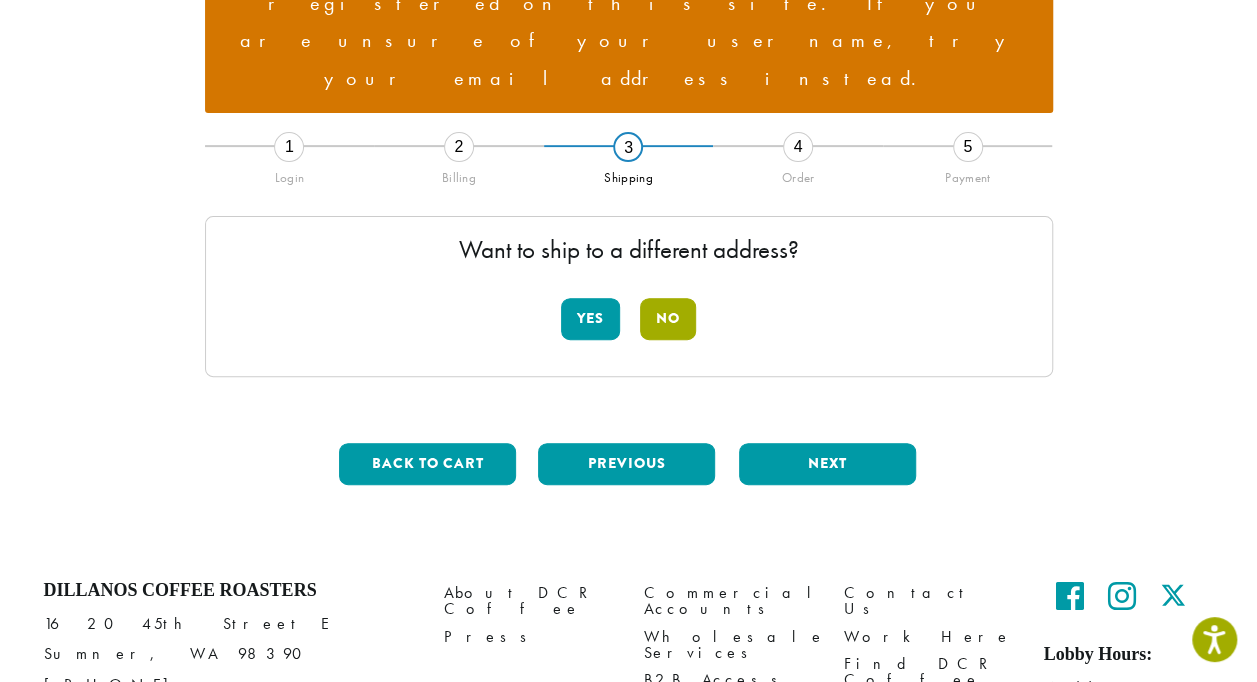 click on "No" at bounding box center (668, 319) 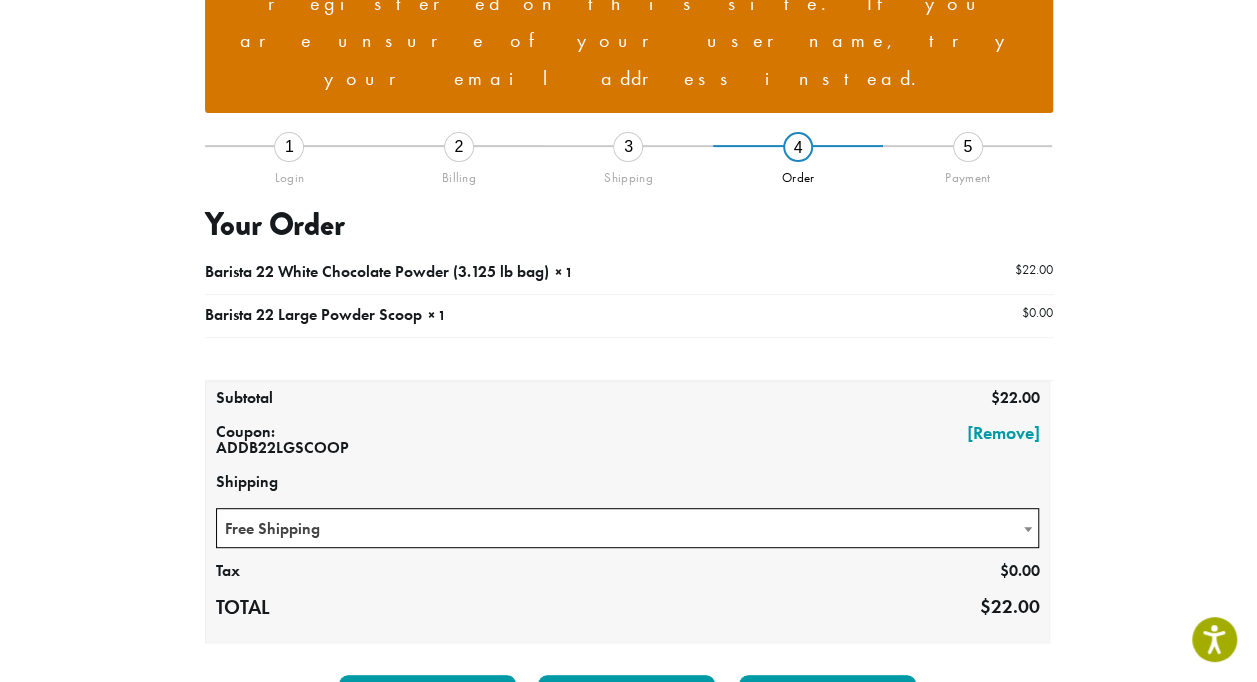 scroll, scrollTop: 347, scrollLeft: 0, axis: vertical 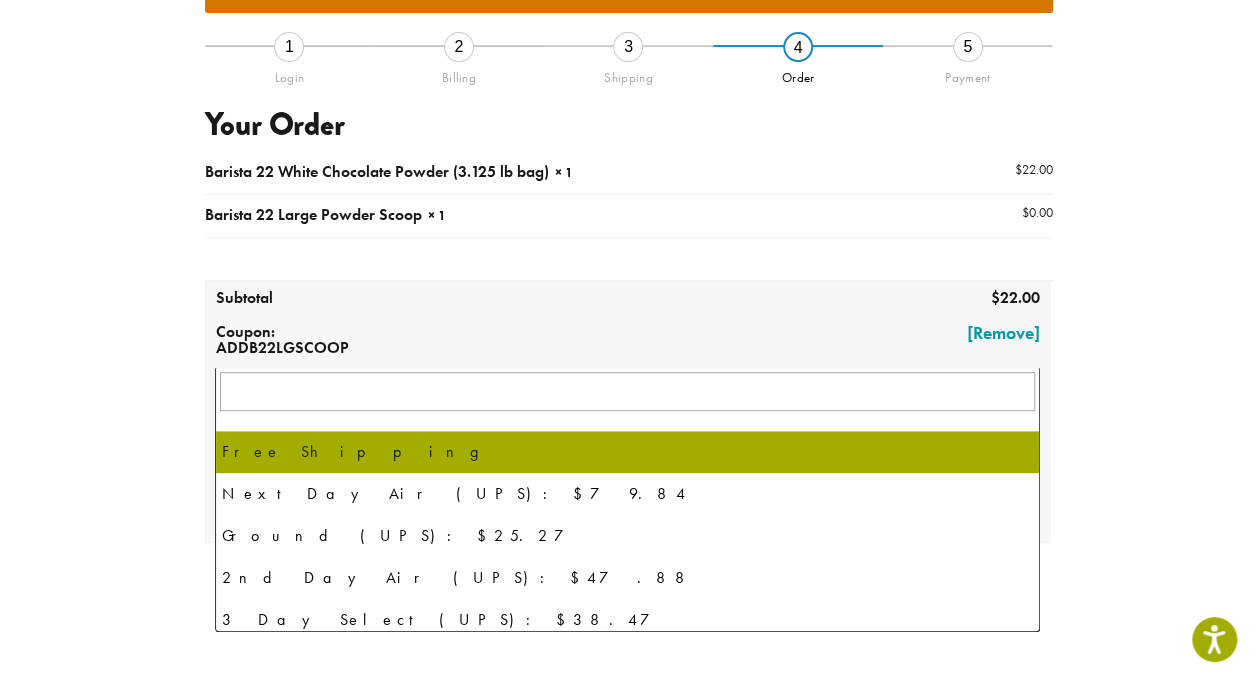 click on "Free Shipping" at bounding box center (628, 428) 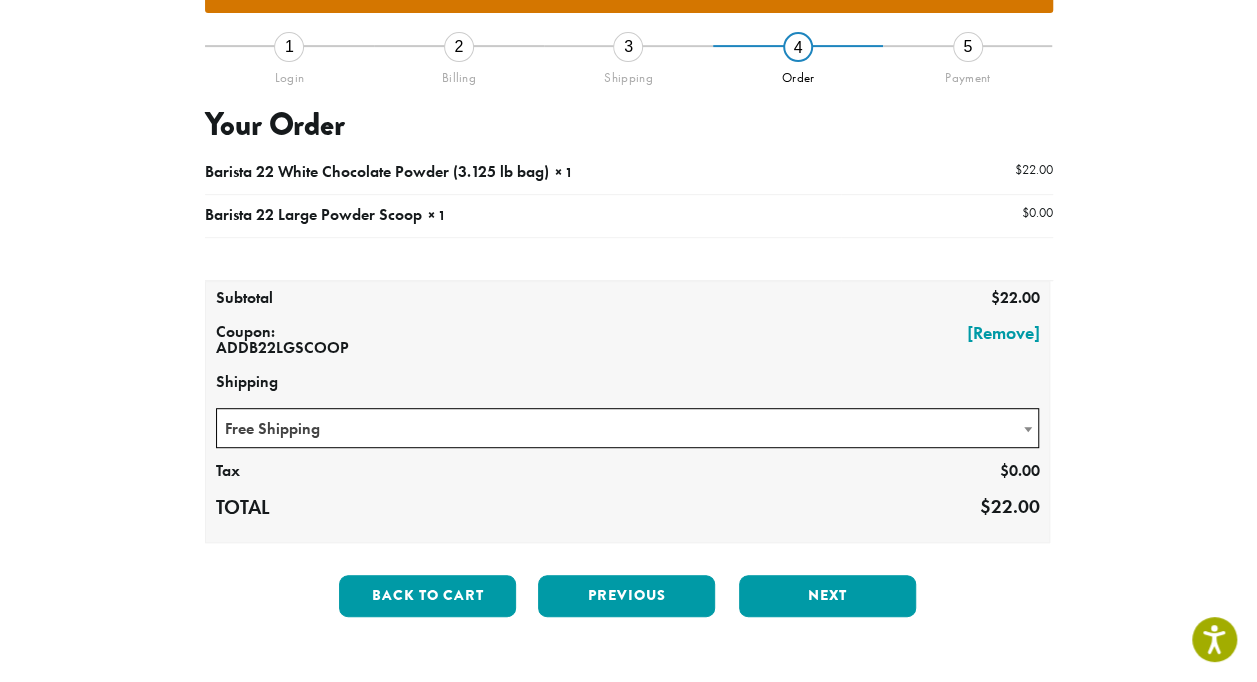 click on "Free Shipping" at bounding box center (628, 428) 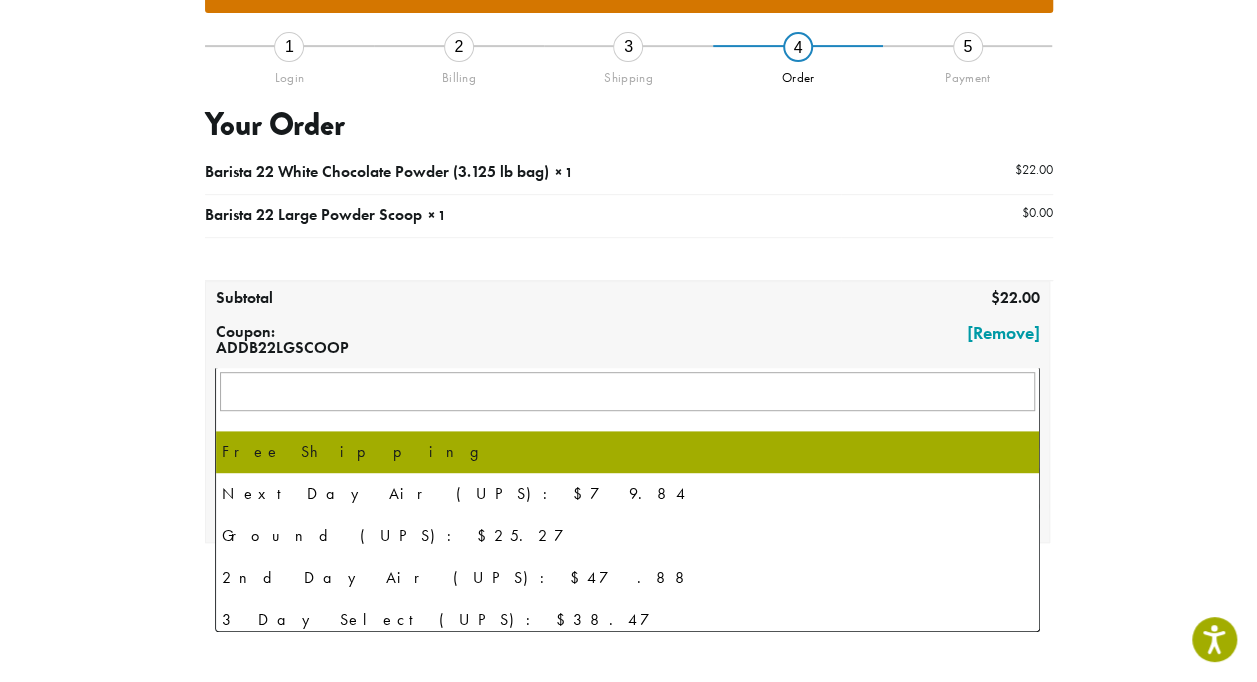 click on "Free Shipping" at bounding box center [628, 428] 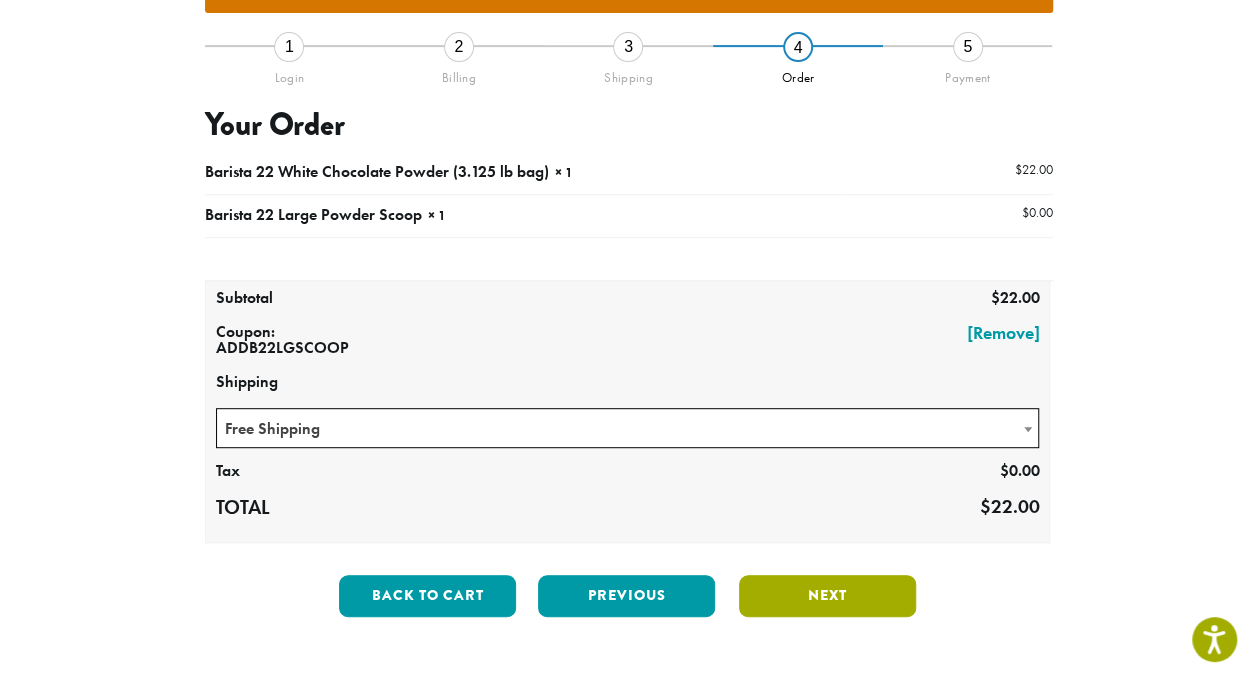 click on "Next" at bounding box center (827, 596) 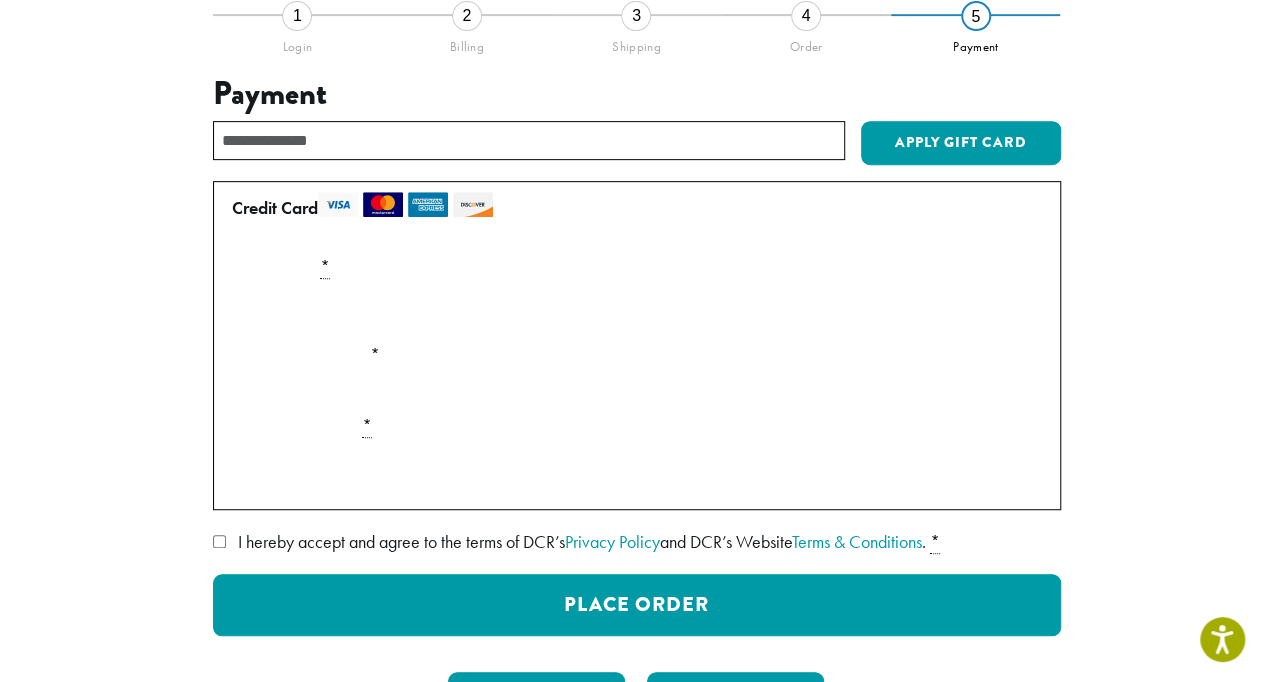 scroll, scrollTop: 347, scrollLeft: 0, axis: vertical 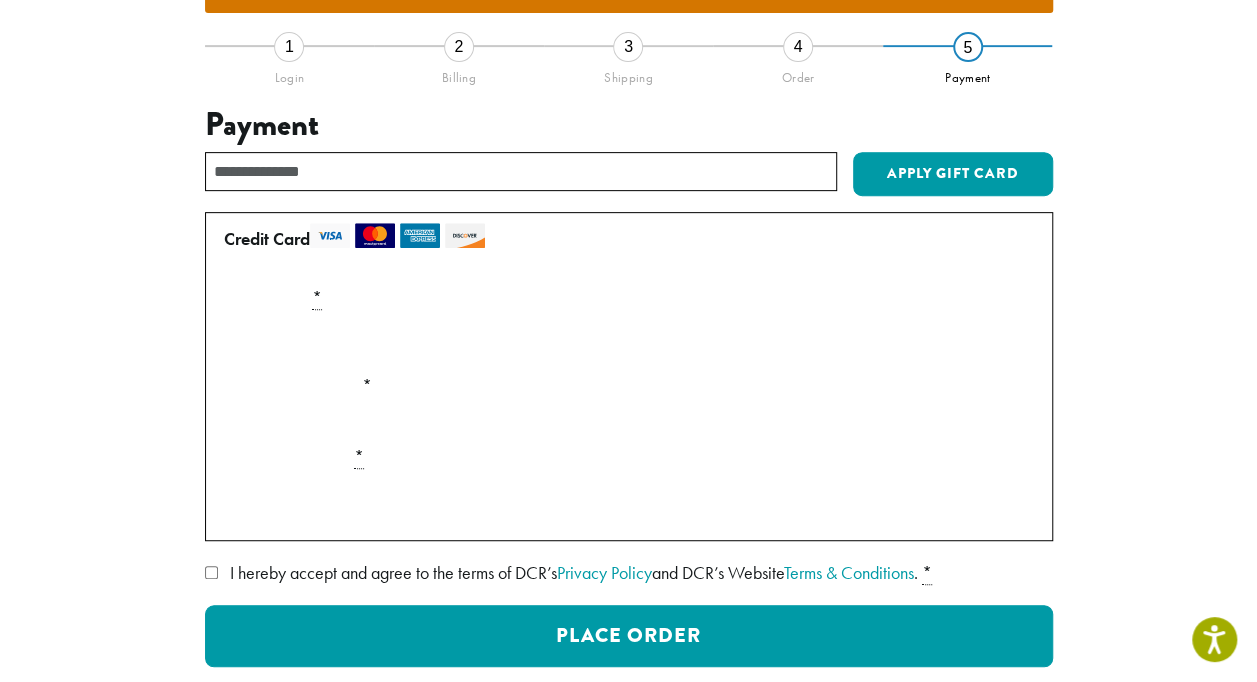 click on "I hereby accept and agree to the terms of DCR’s  Privacy Policy  and DCR’s Website  Terms & Conditions ." at bounding box center (574, 572) 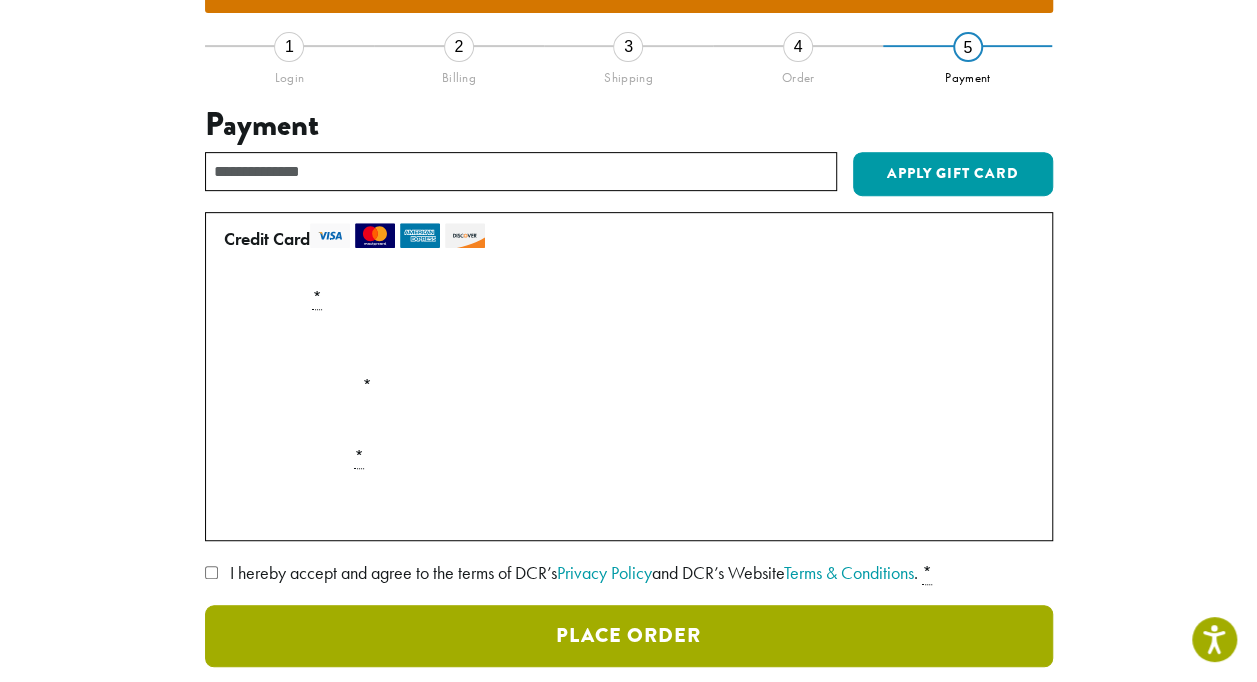 click on "Place Order" at bounding box center (629, 636) 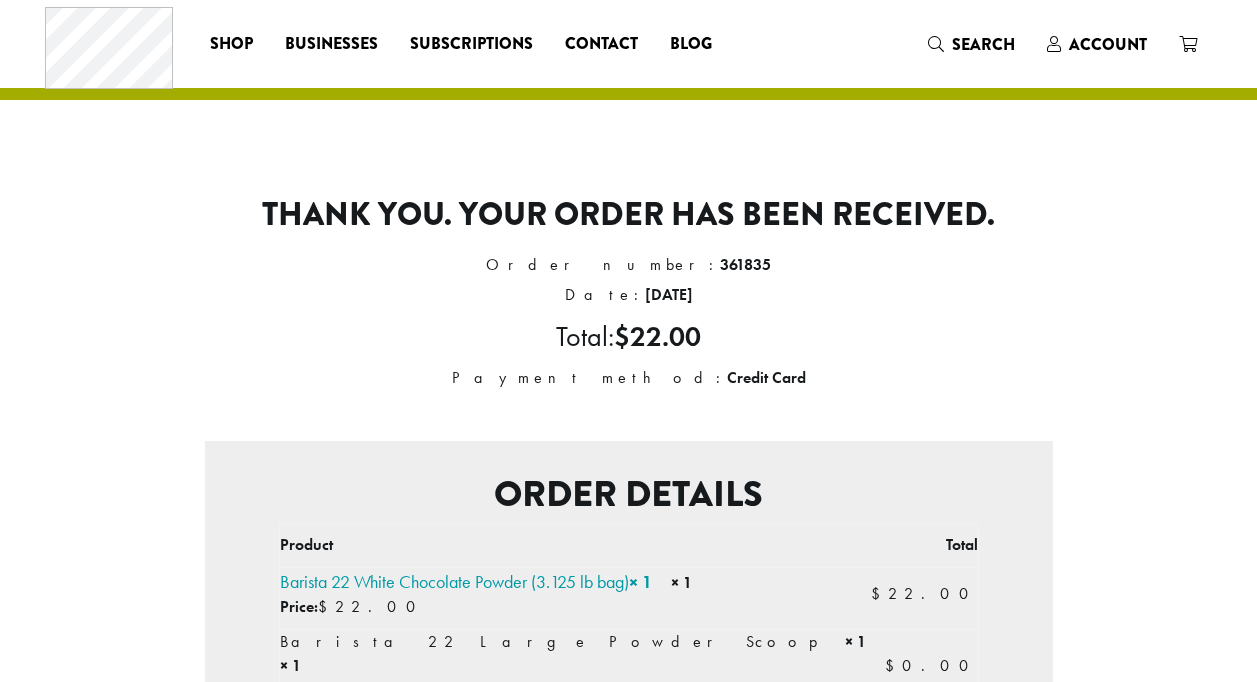 scroll, scrollTop: 0, scrollLeft: 0, axis: both 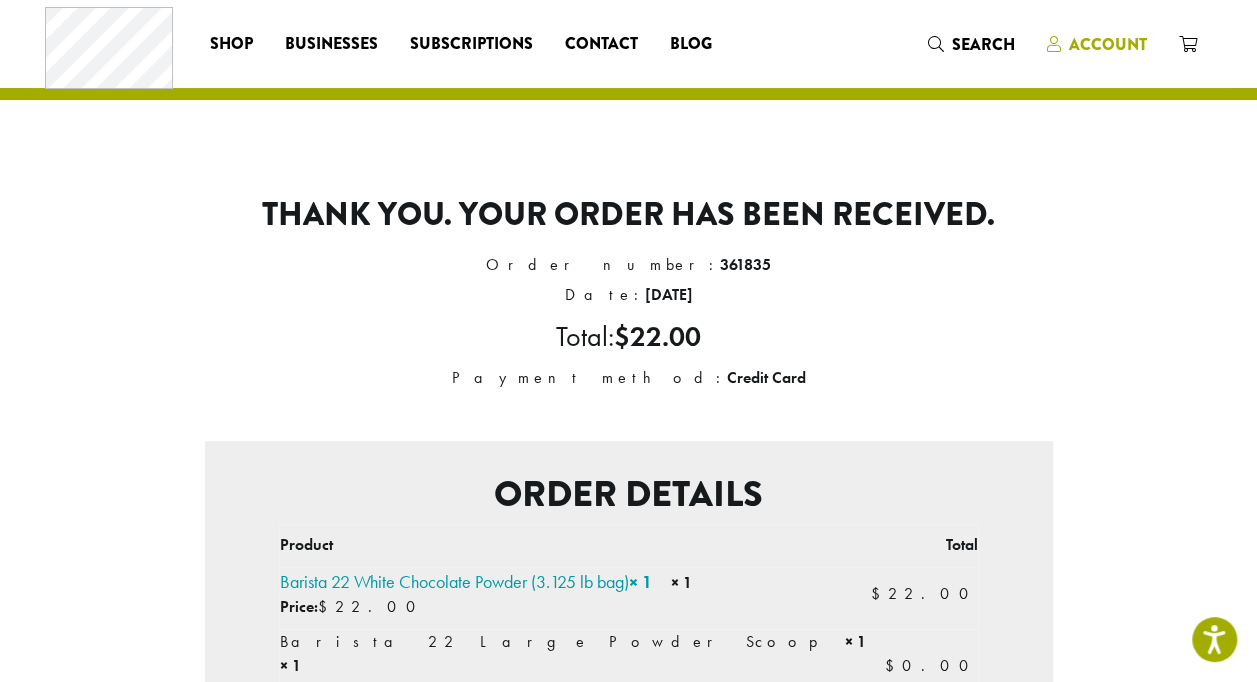 click on "Account" at bounding box center [1097, 44] 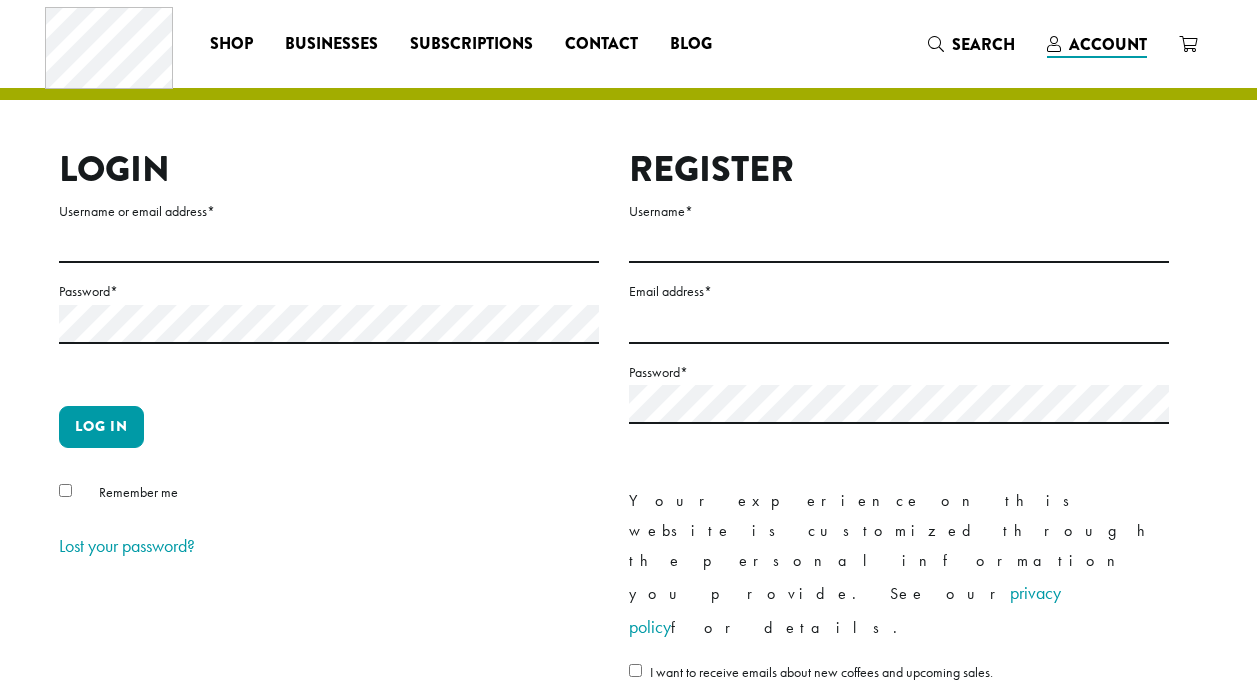 scroll, scrollTop: 0, scrollLeft: 0, axis: both 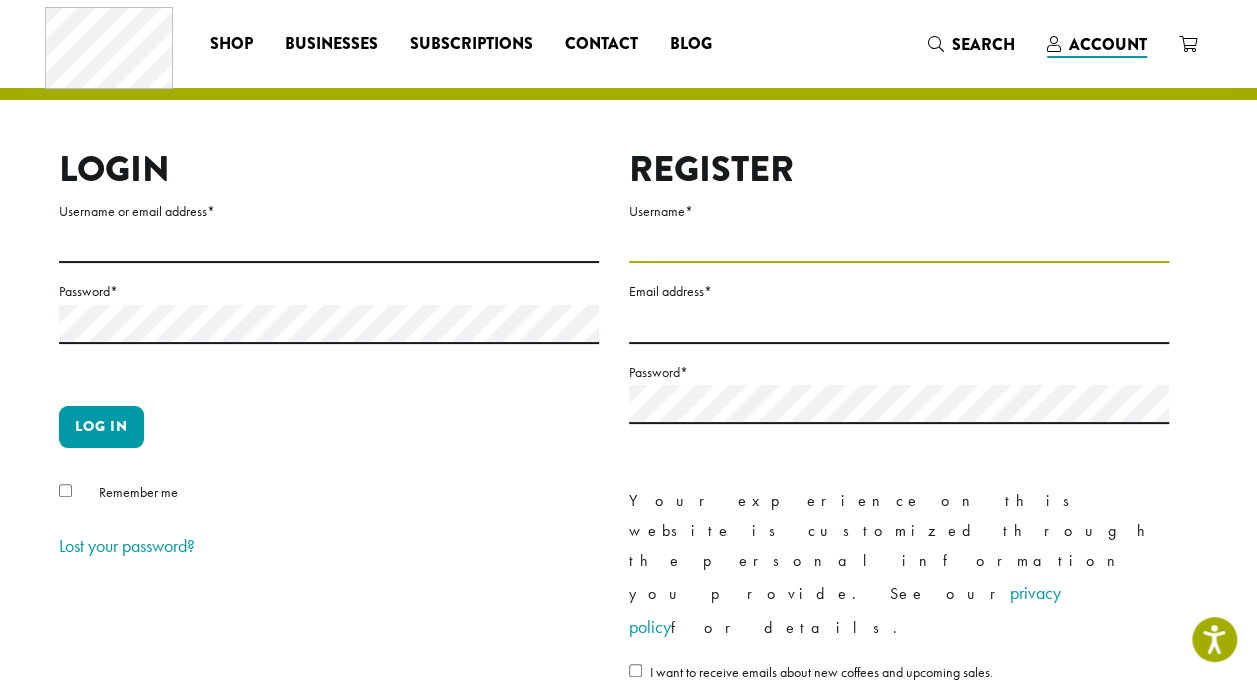 click on "Username  *" at bounding box center [899, 243] 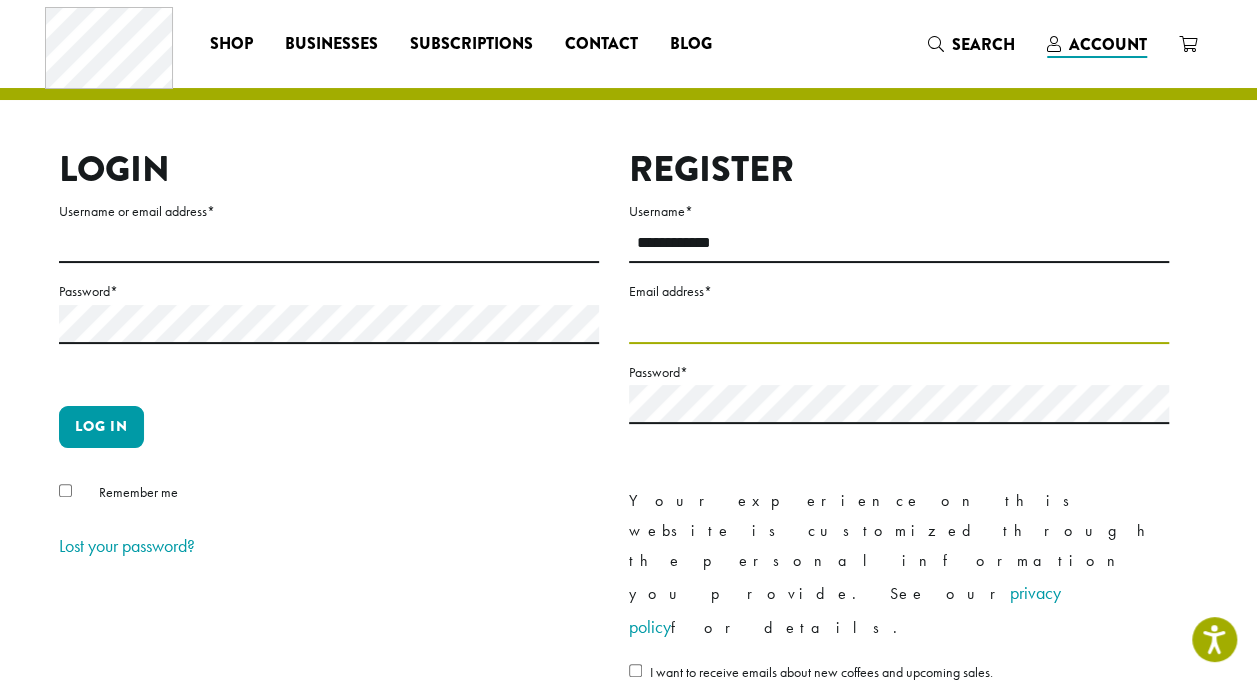 click on "Email address  *" at bounding box center (899, 324) 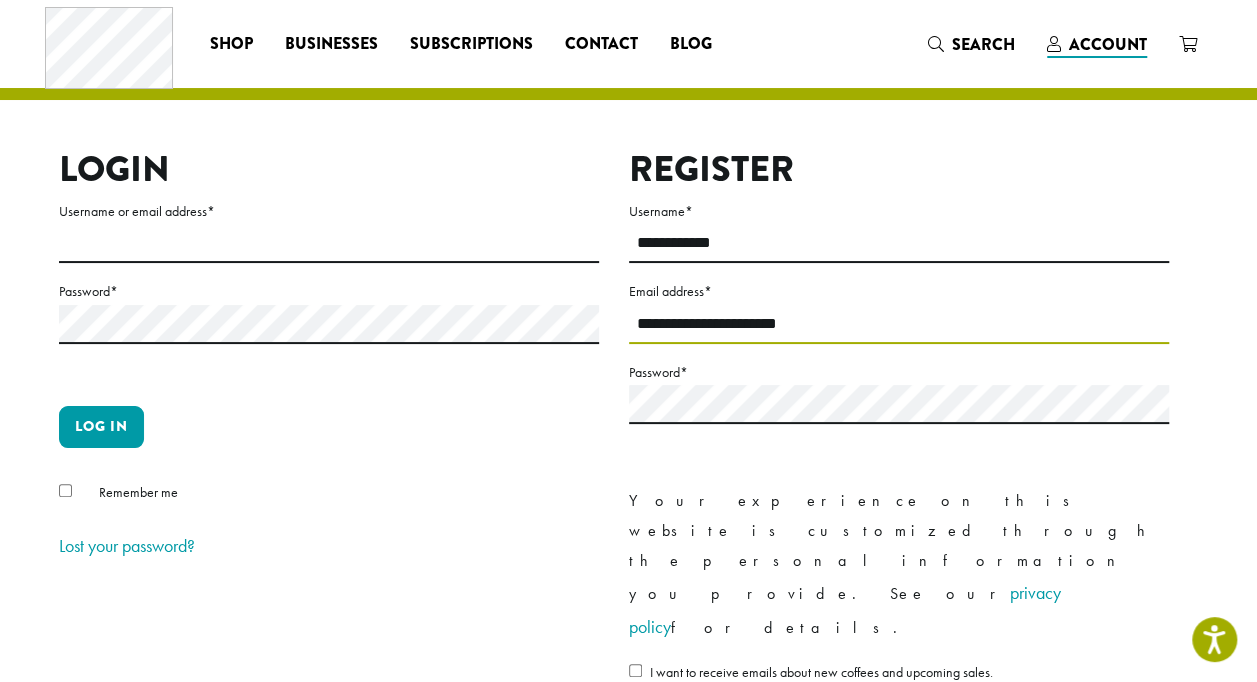 type on "**********" 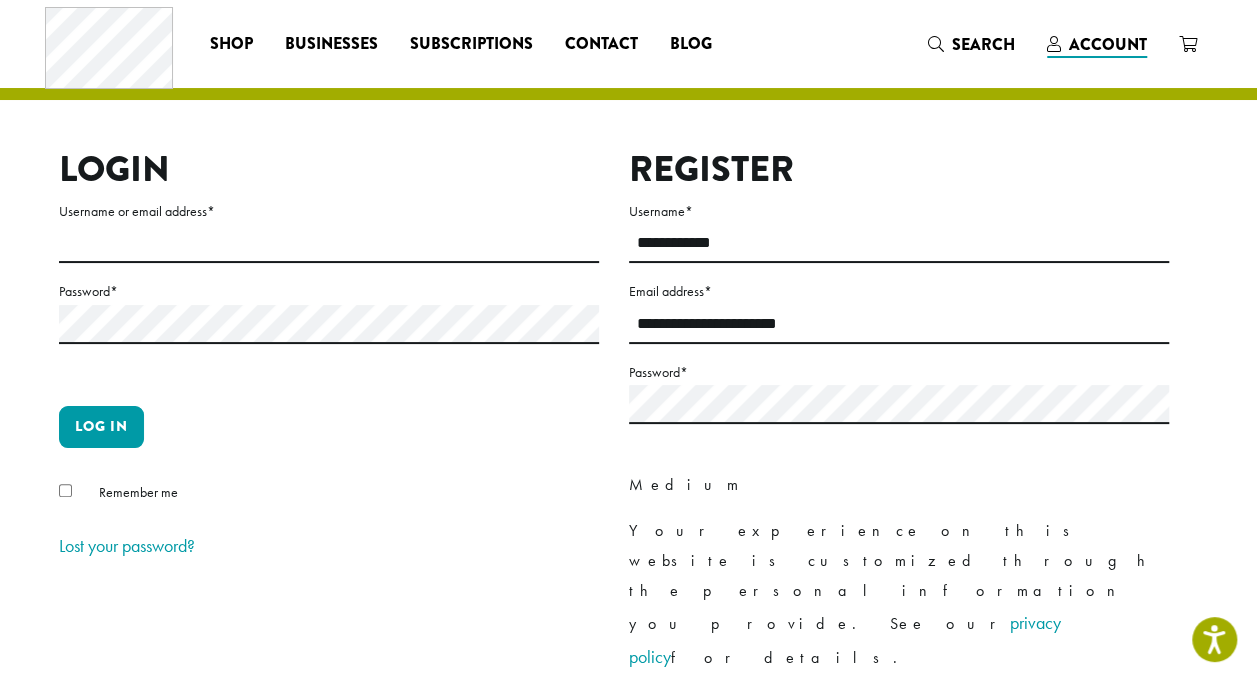 click on "Register" at bounding box center (682, 760) 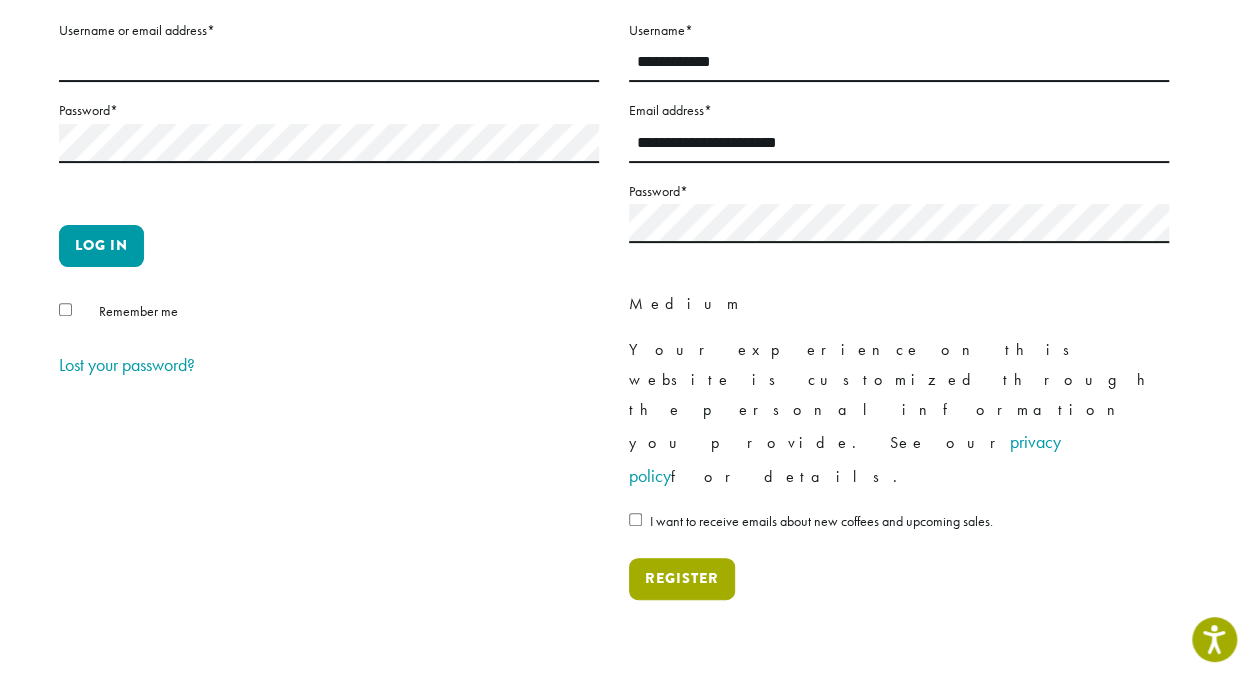 scroll, scrollTop: 200, scrollLeft: 0, axis: vertical 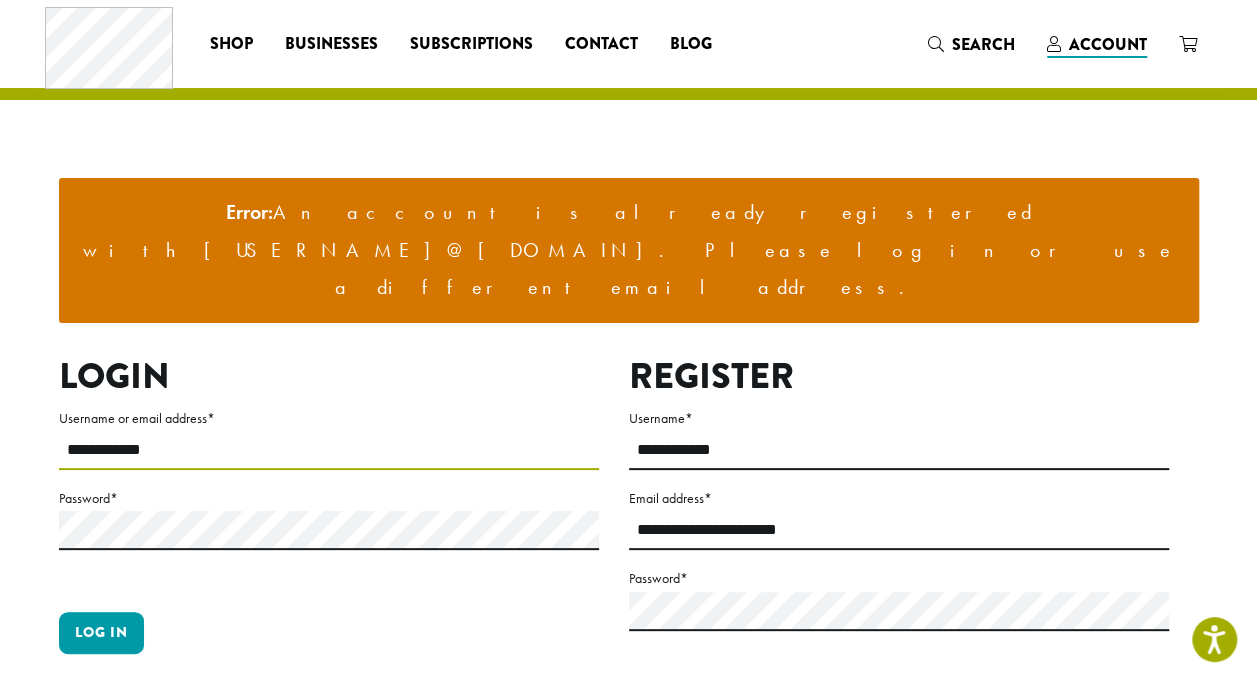 drag, startPoint x: 218, startPoint y: 375, endPoint x: 24, endPoint y: 262, distance: 224.51057 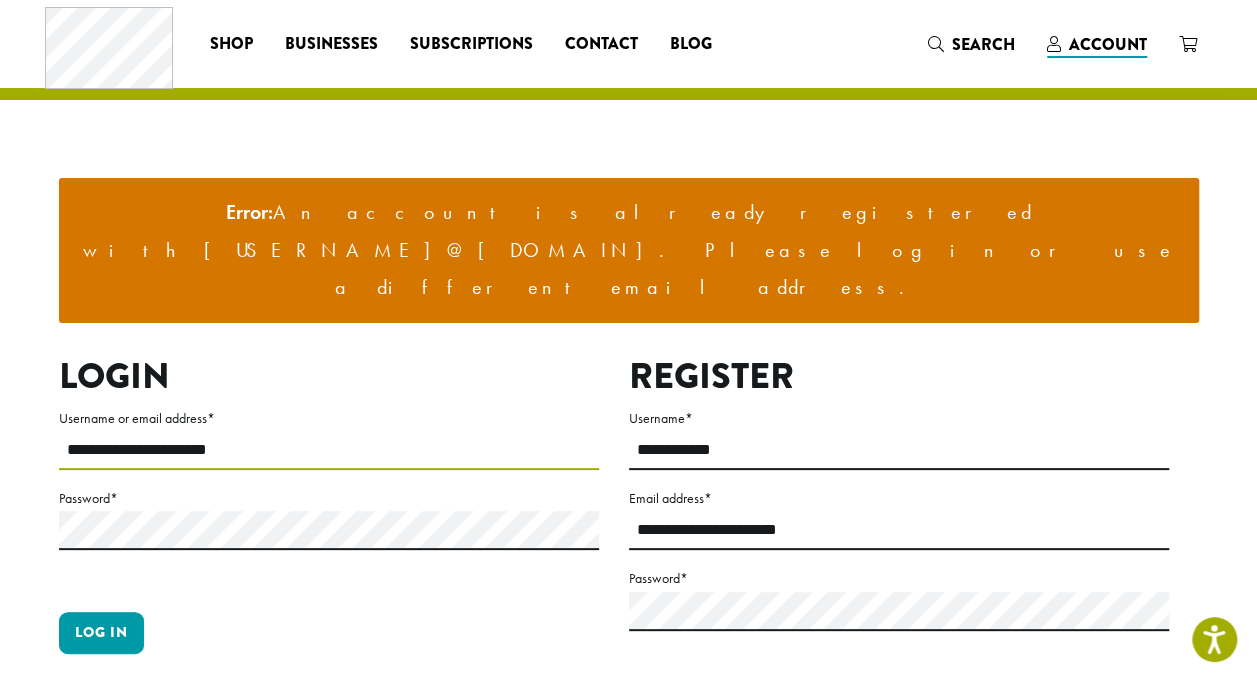 type on "**********" 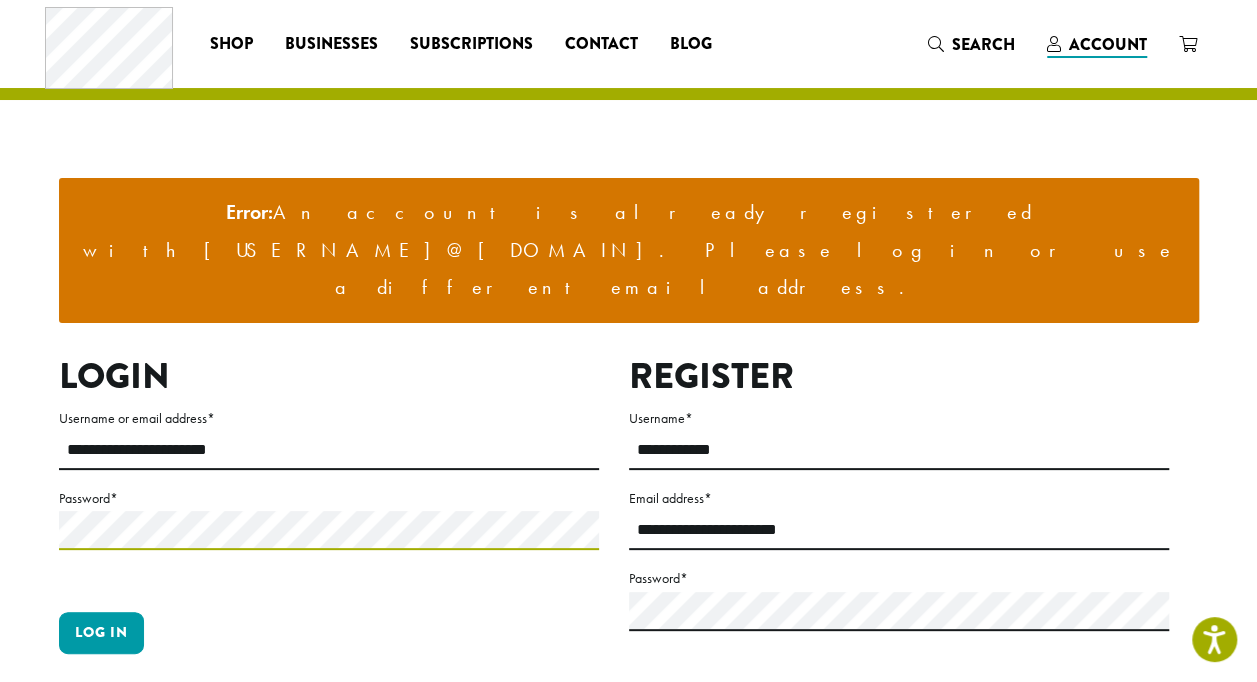 click on "Log in" at bounding box center (101, 633) 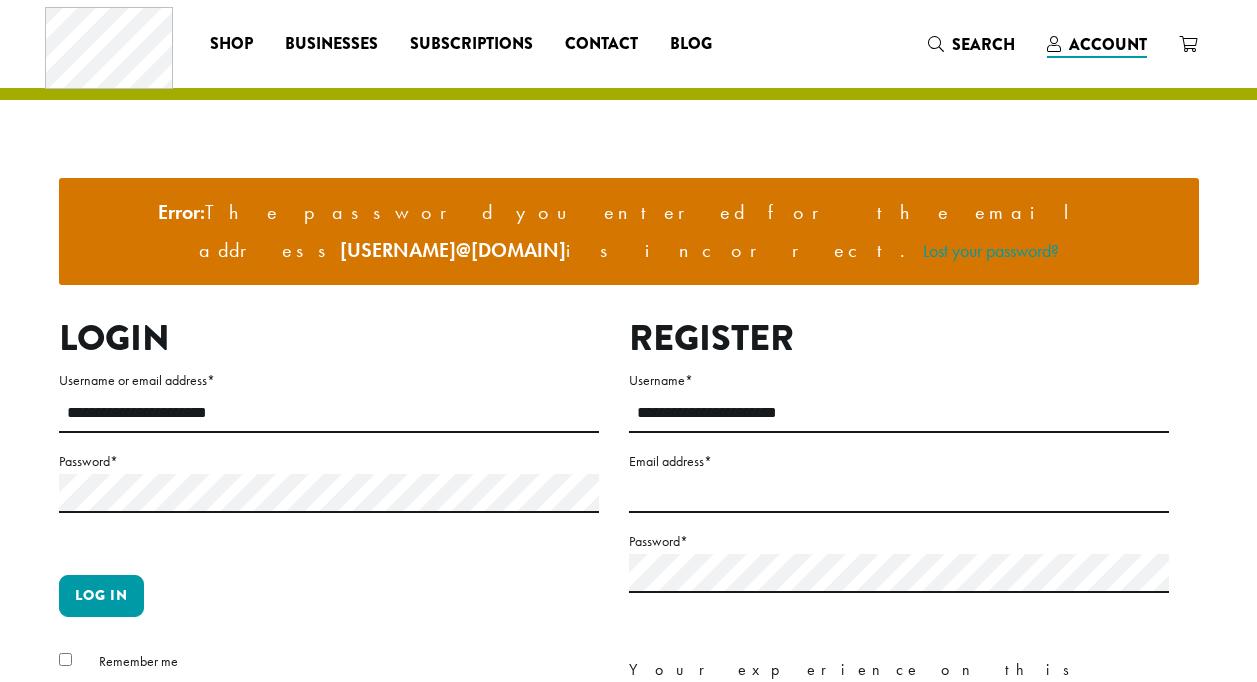 scroll, scrollTop: 0, scrollLeft: 0, axis: both 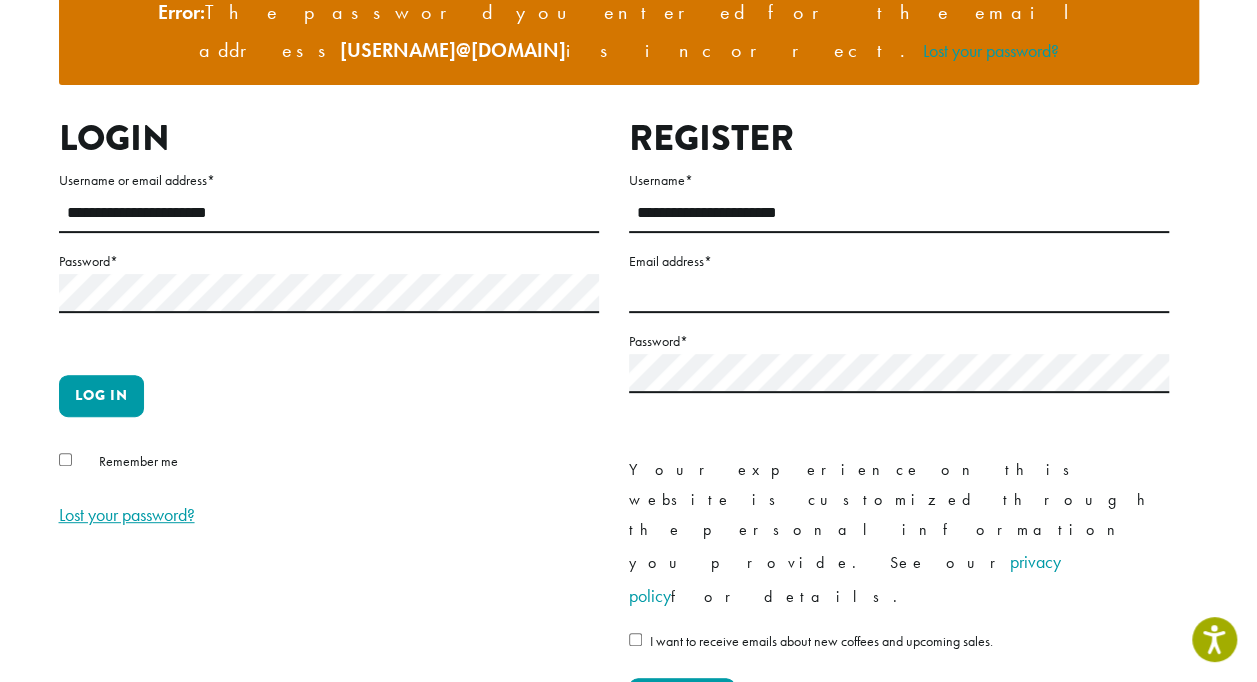 click on "Lost your password?" at bounding box center [127, 514] 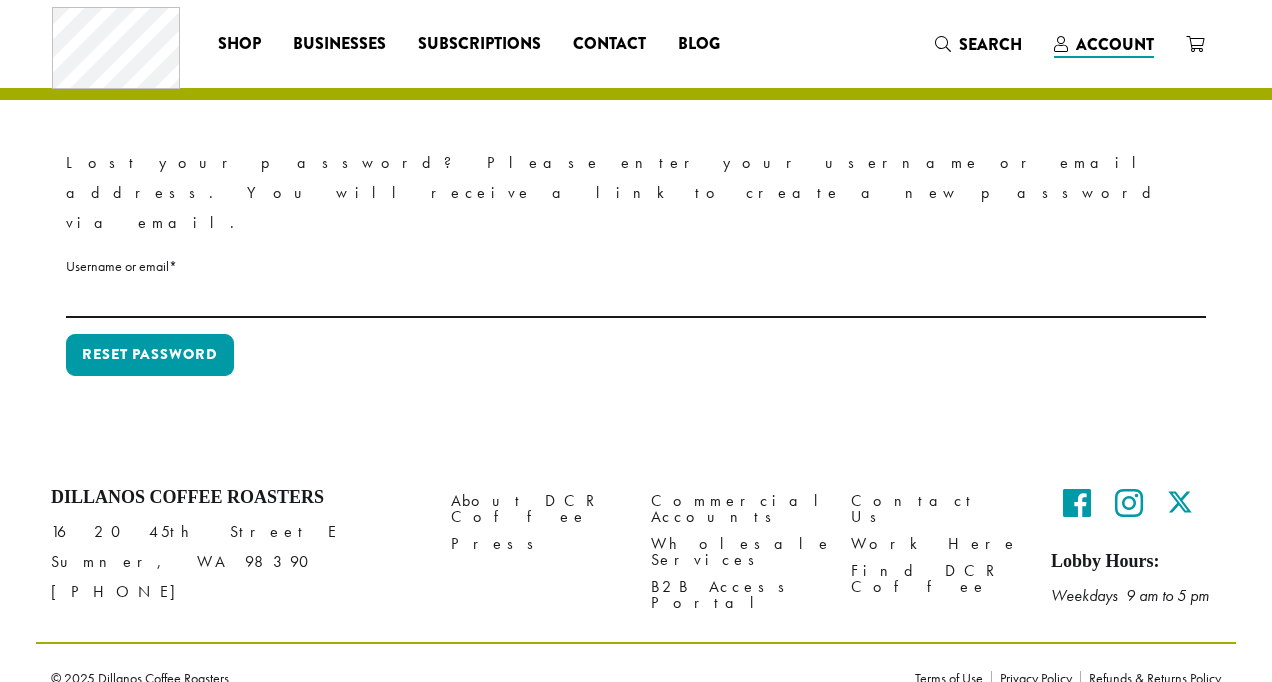 scroll, scrollTop: 0, scrollLeft: 0, axis: both 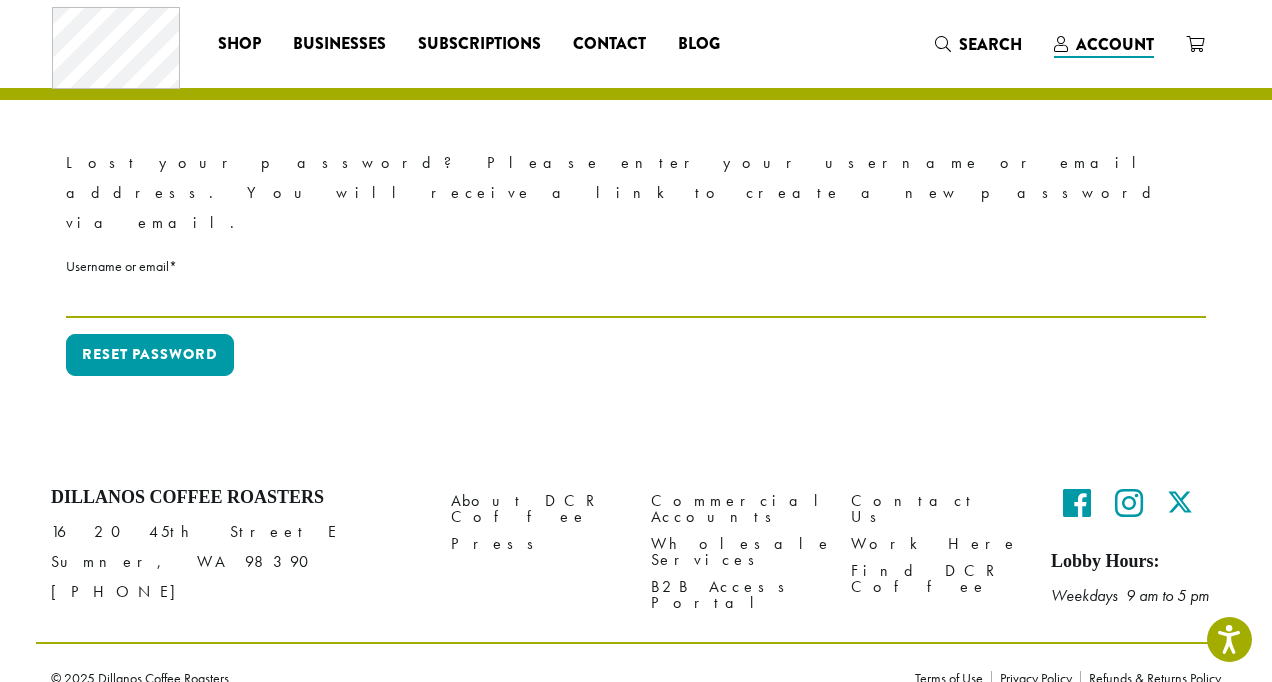 click on "Username or email  * Required" at bounding box center [636, 298] 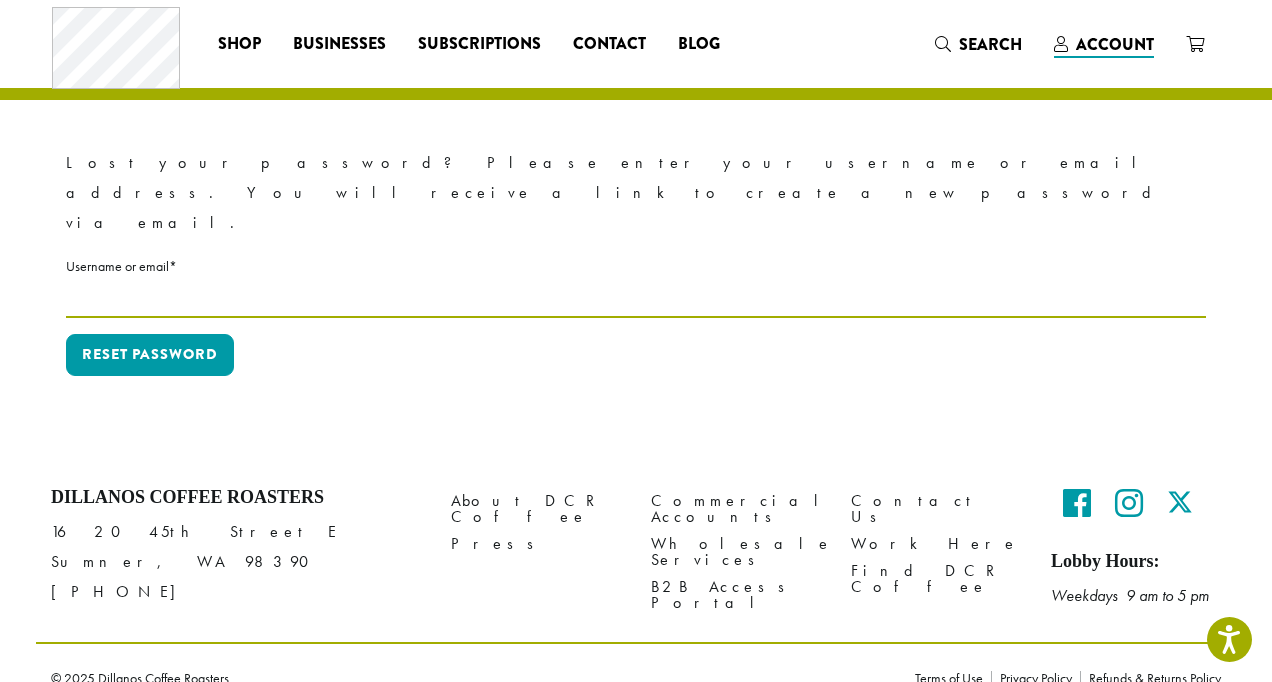 type on "**********" 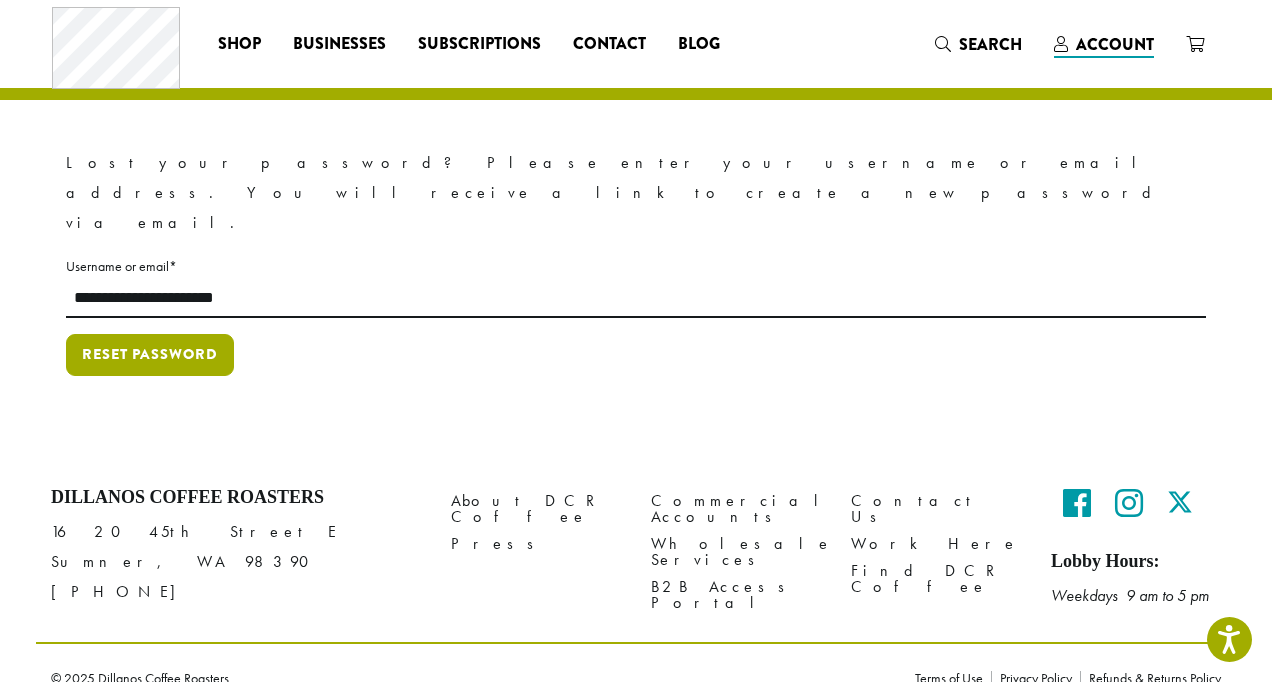 click on "Reset password" at bounding box center [150, 355] 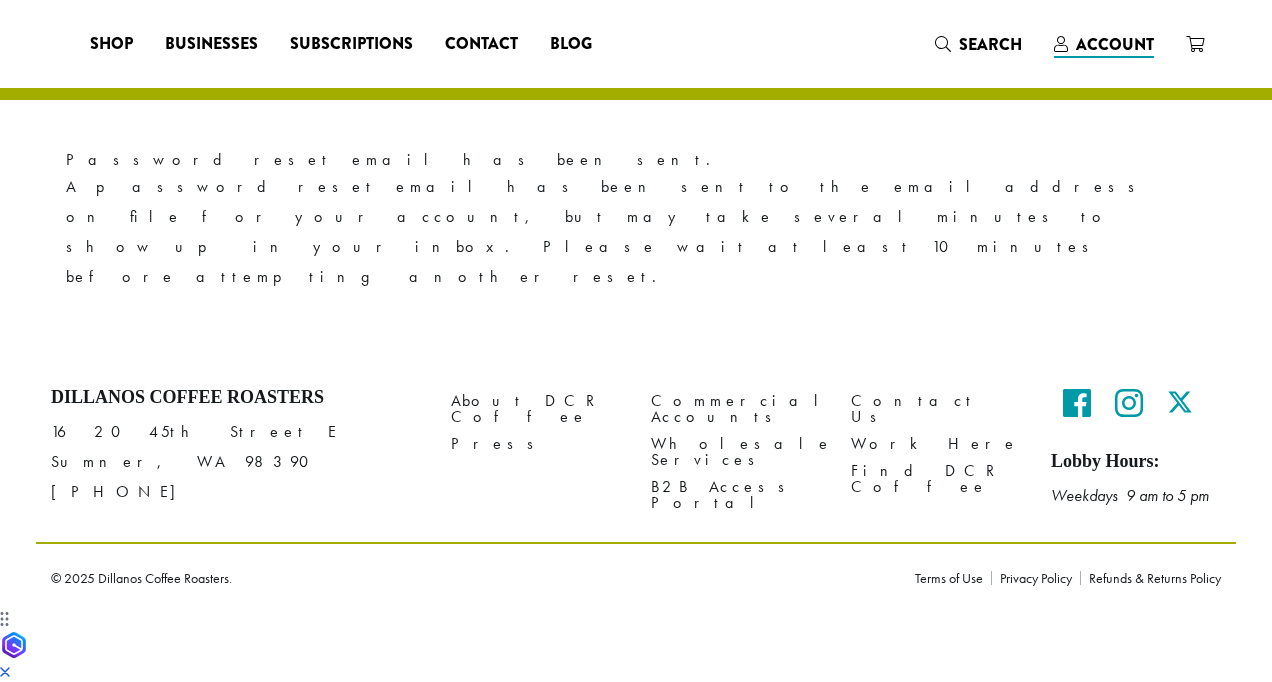 scroll, scrollTop: 0, scrollLeft: 0, axis: both 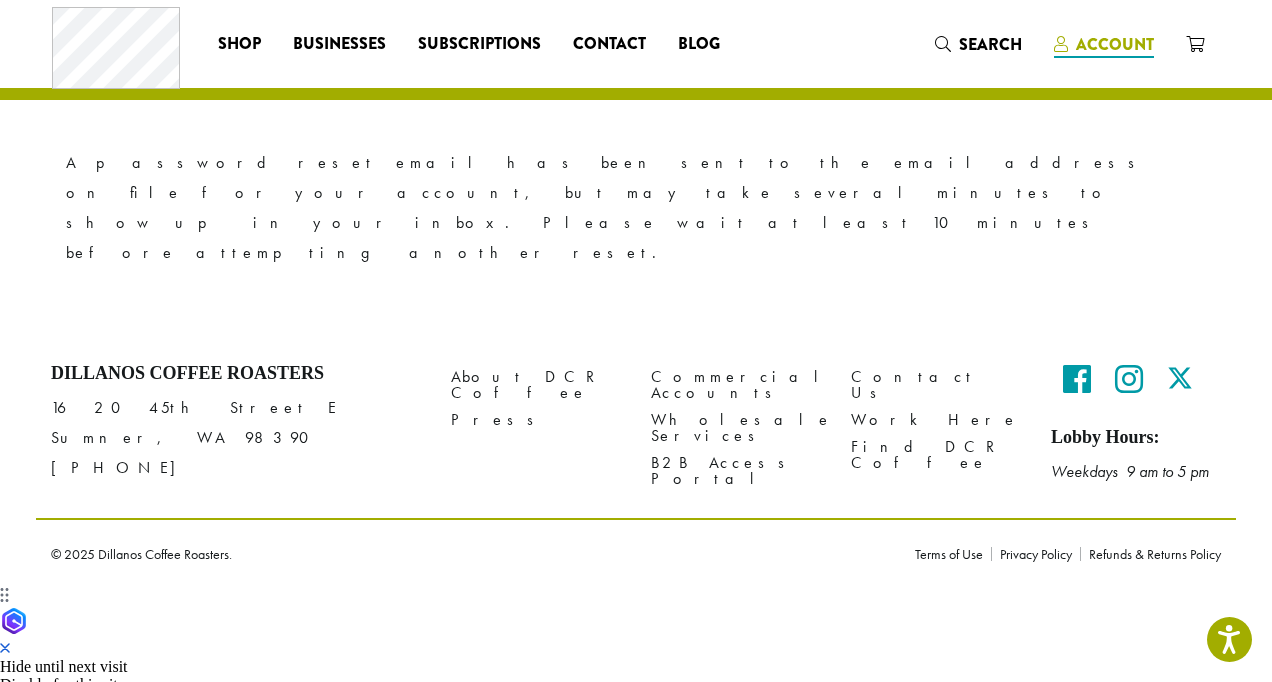 click on "Account" at bounding box center [1115, 44] 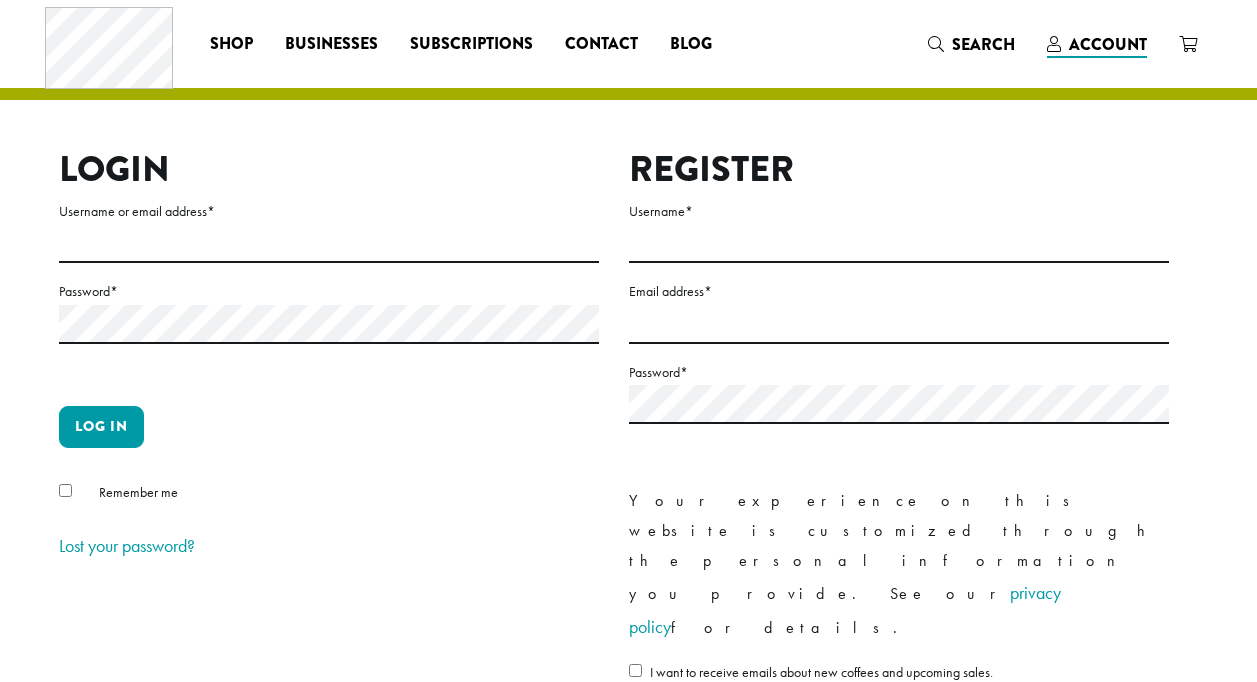 scroll, scrollTop: 0, scrollLeft: 0, axis: both 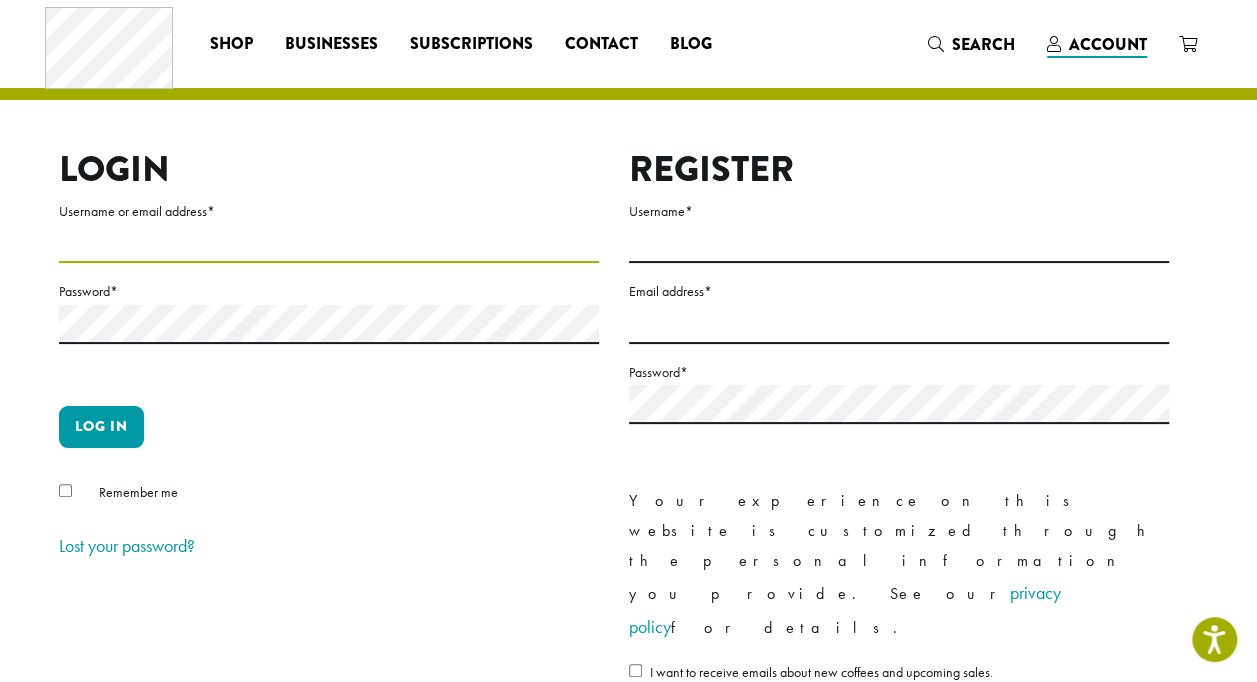 click on "Username or email address  *" at bounding box center [329, 243] 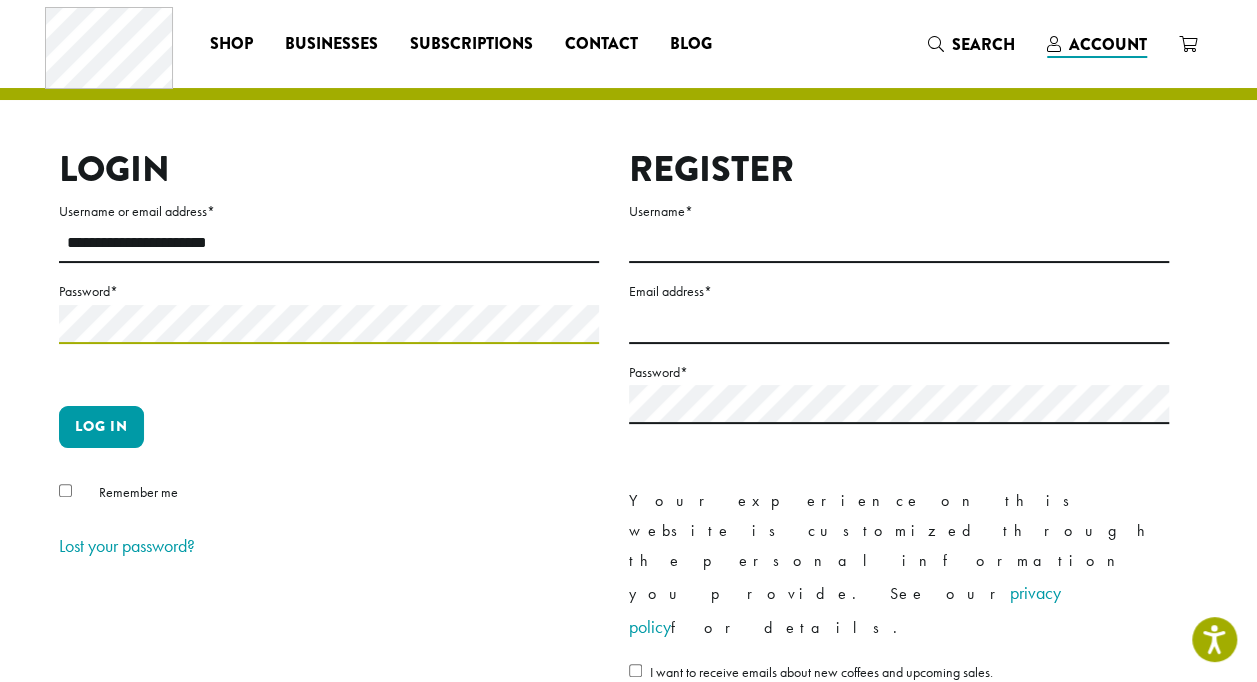click on "Log in" at bounding box center (101, 427) 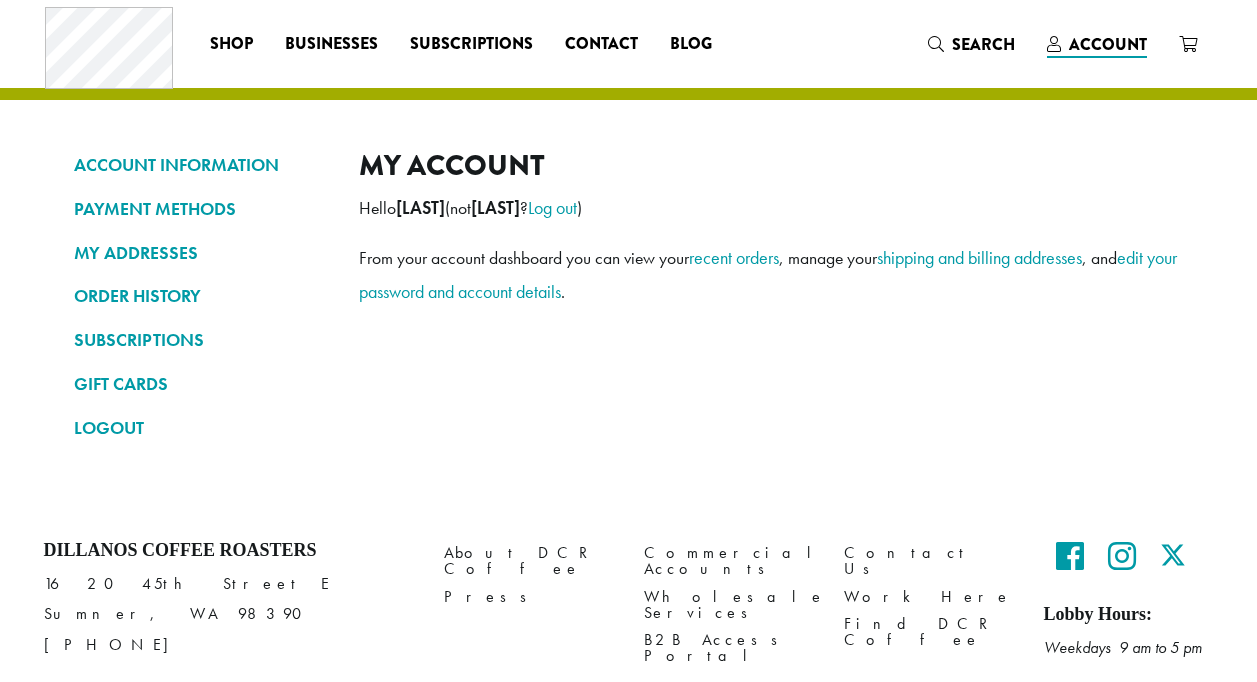 scroll, scrollTop: 0, scrollLeft: 0, axis: both 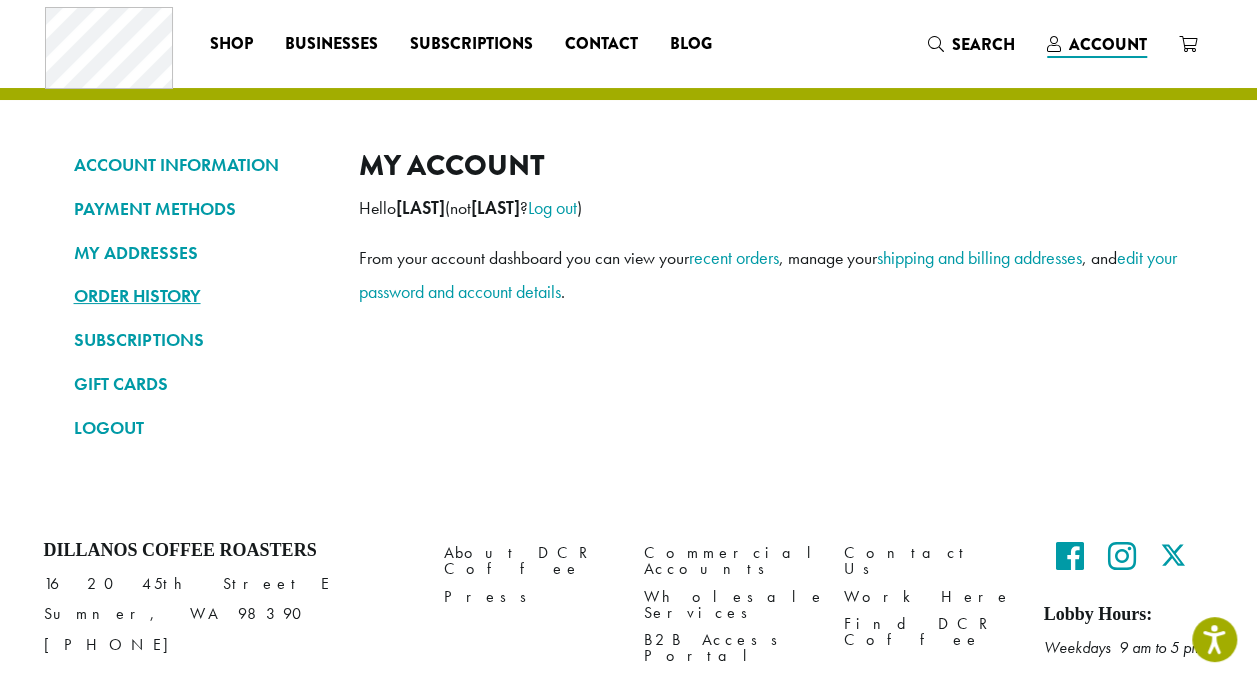 click on "ORDER HISTORY" at bounding box center [201, 296] 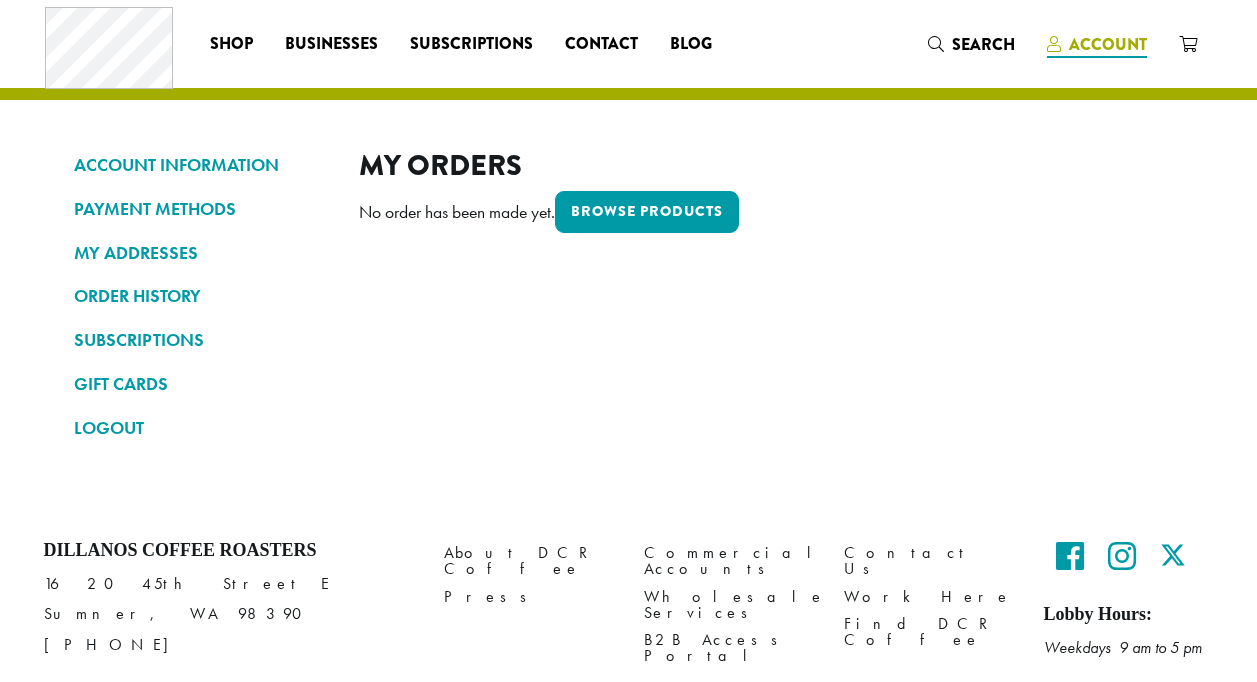 scroll, scrollTop: 0, scrollLeft: 0, axis: both 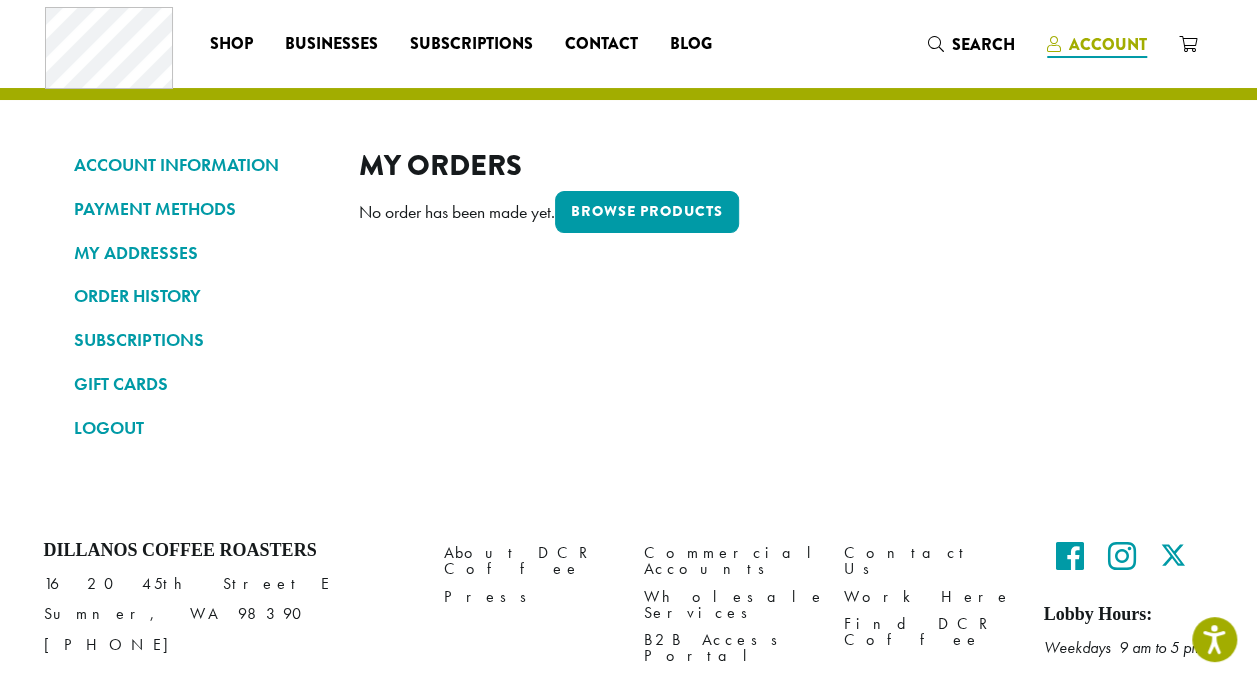 click on "Account" at bounding box center (1108, 44) 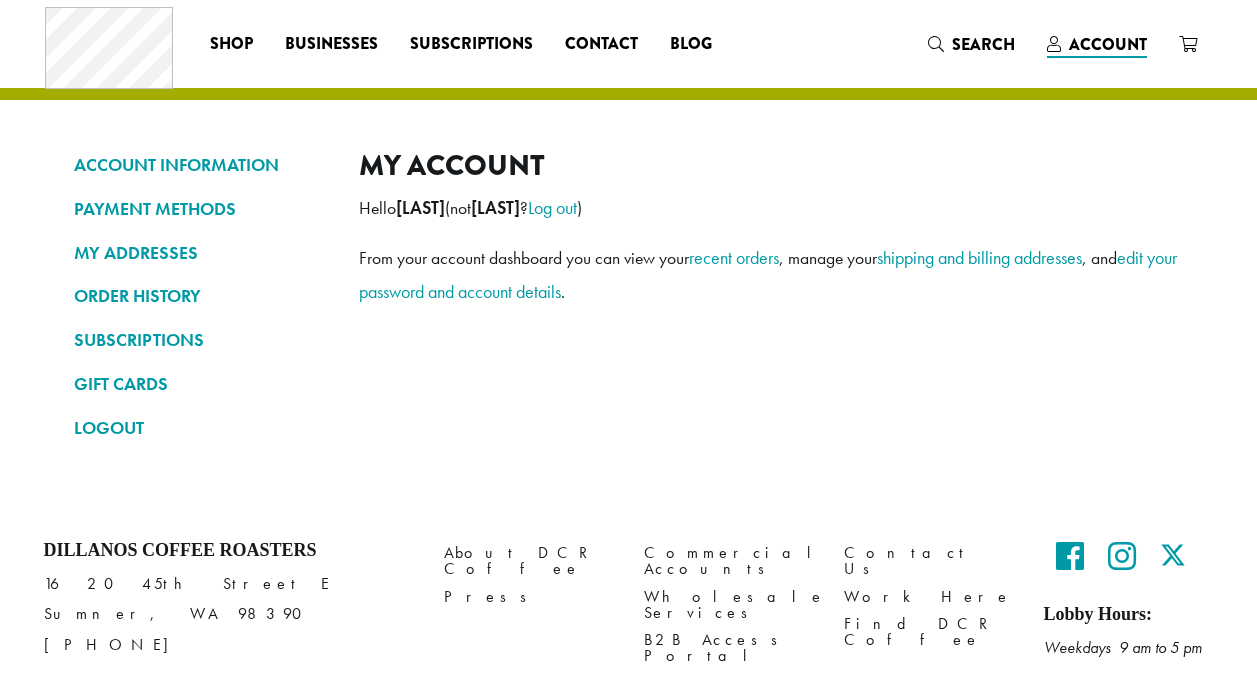 scroll, scrollTop: 0, scrollLeft: 0, axis: both 